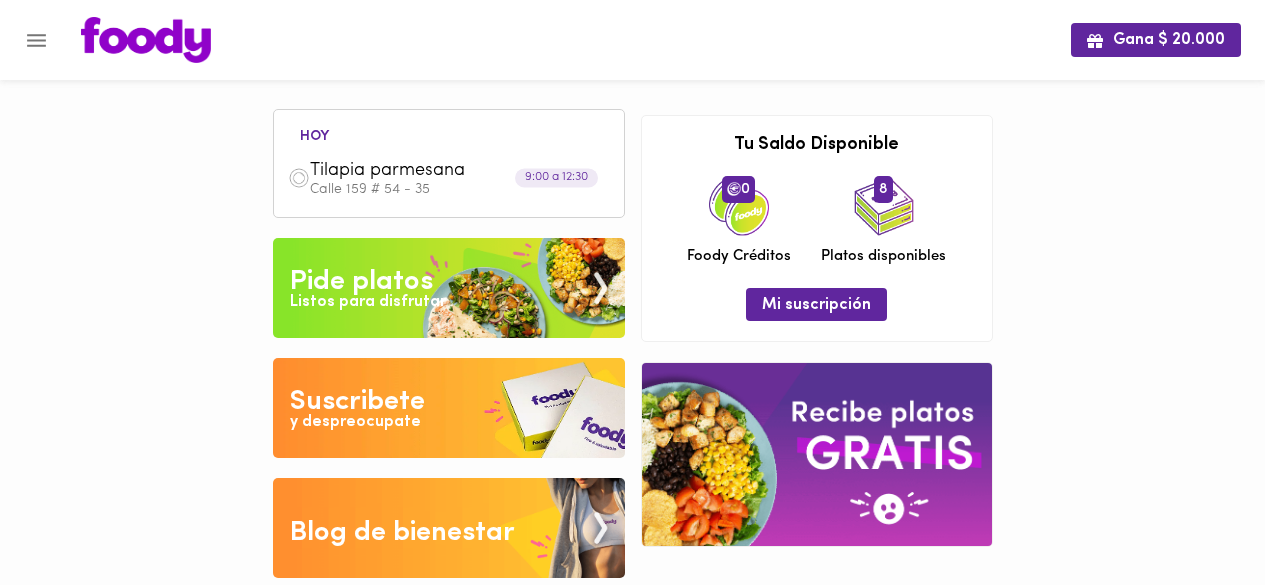 scroll, scrollTop: 0, scrollLeft: 0, axis: both 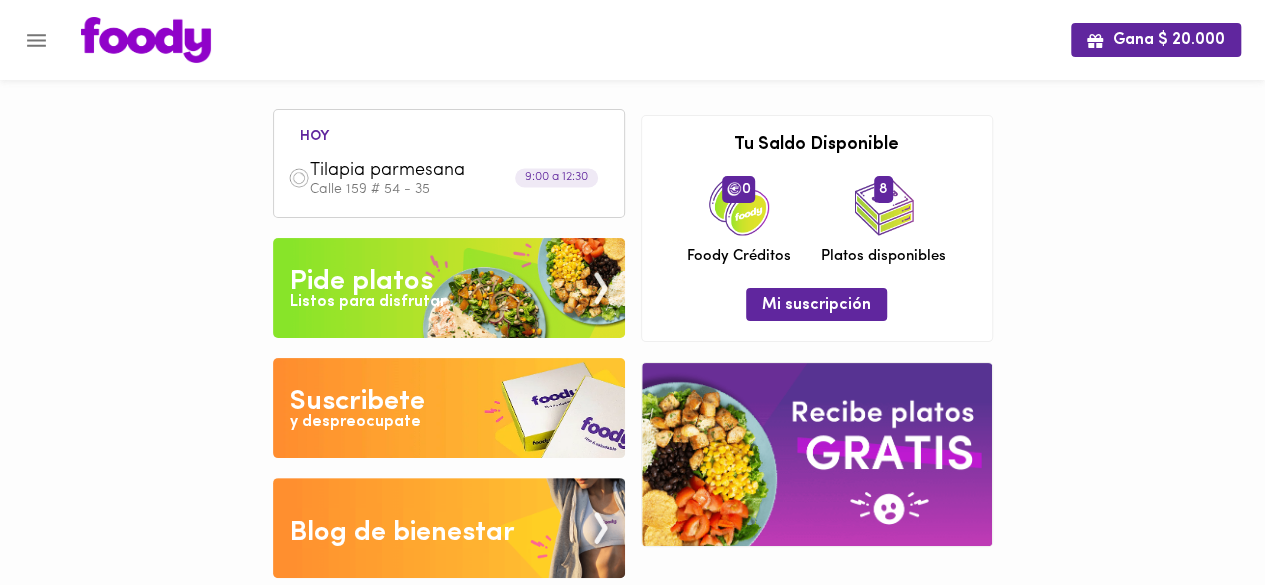 click on "Pide platos" at bounding box center (361, 282) 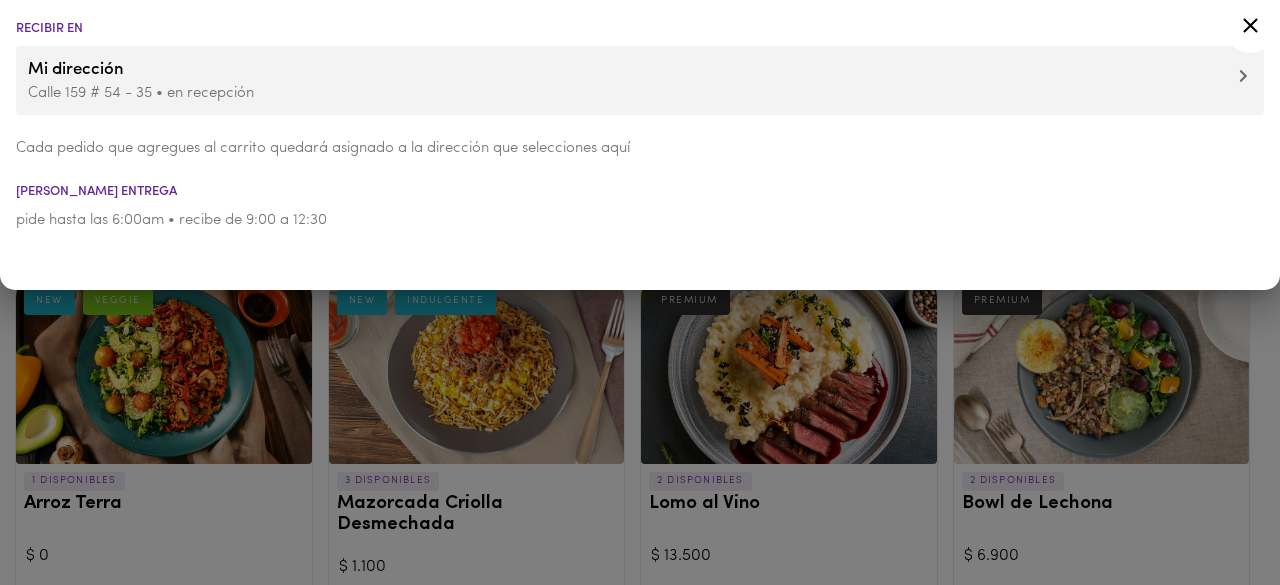 click 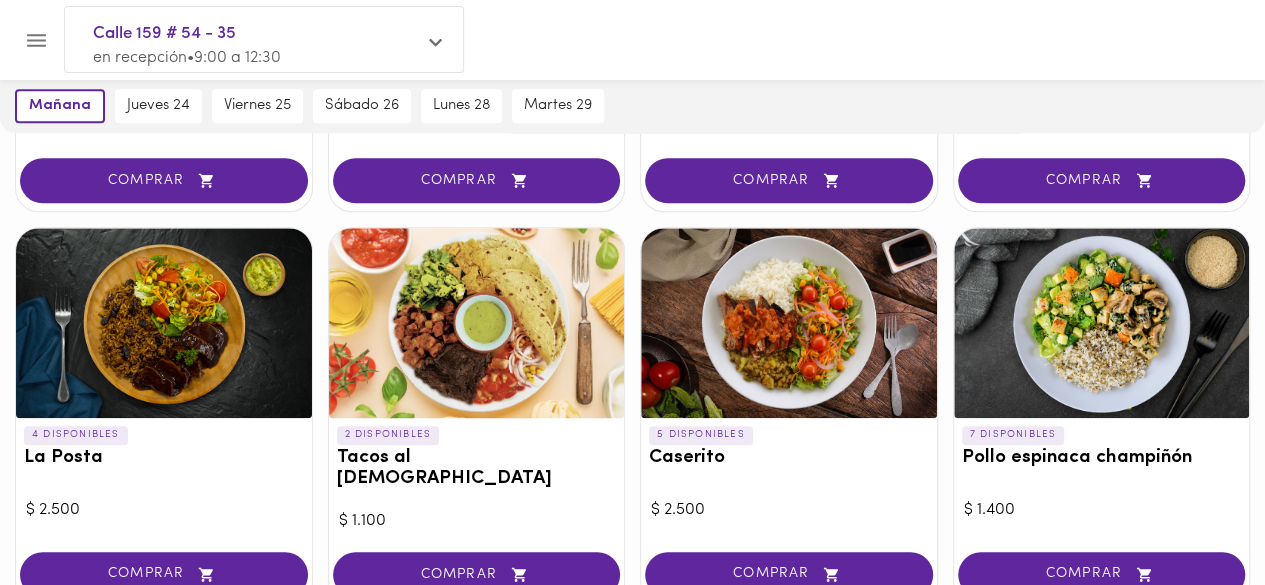 scroll, scrollTop: 816, scrollLeft: 0, axis: vertical 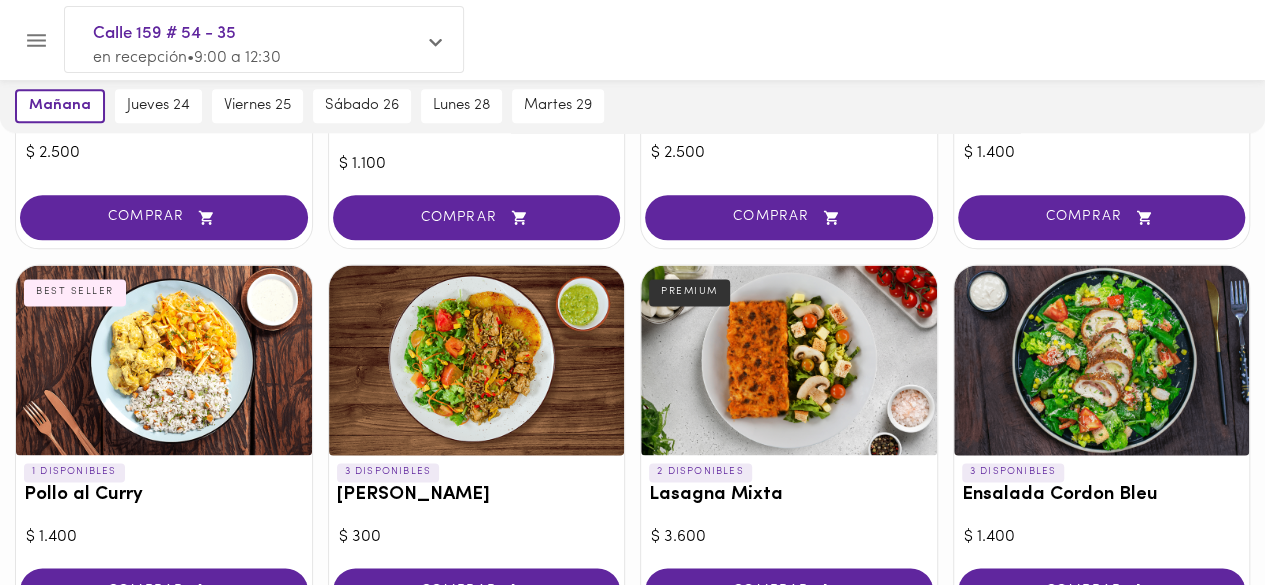 click at bounding box center [477, 360] 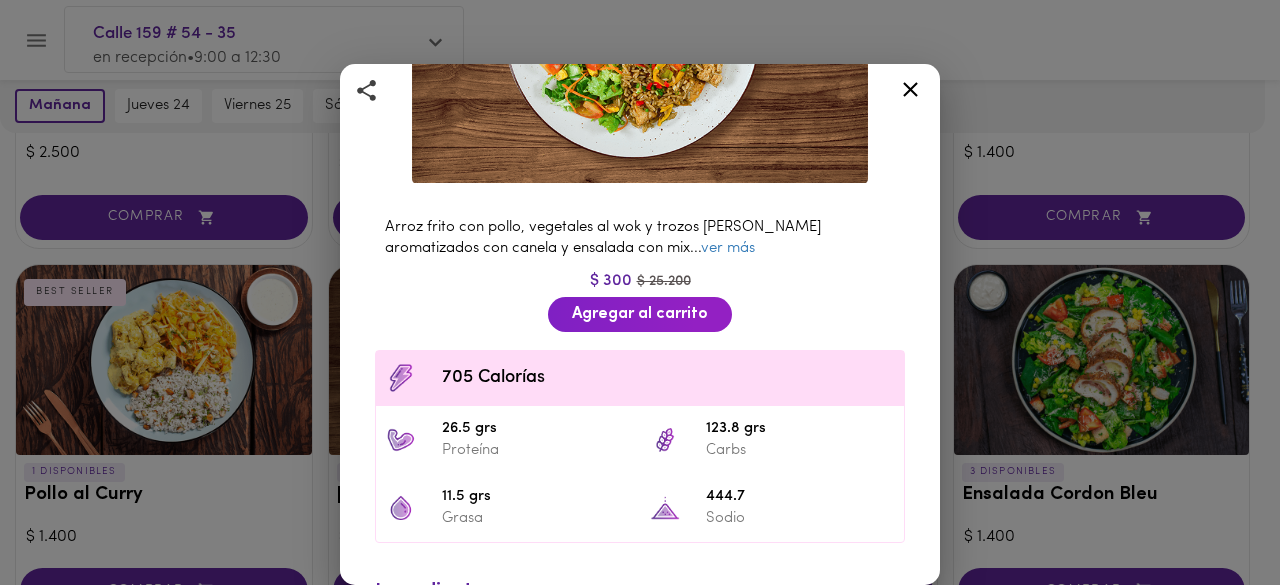 scroll, scrollTop: 282, scrollLeft: 0, axis: vertical 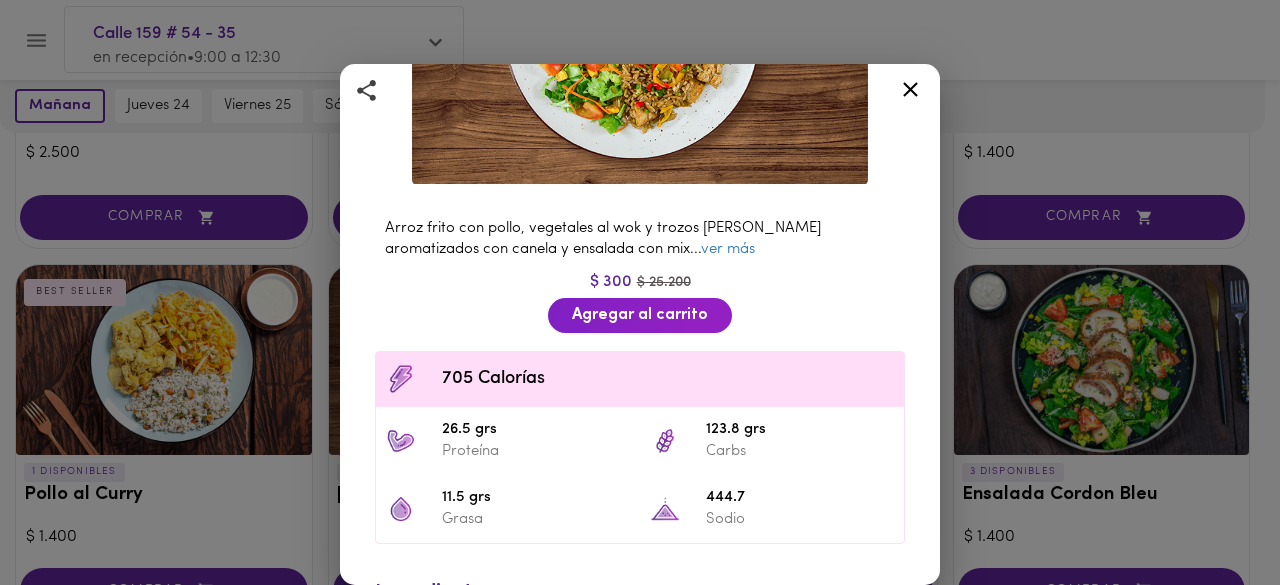 click 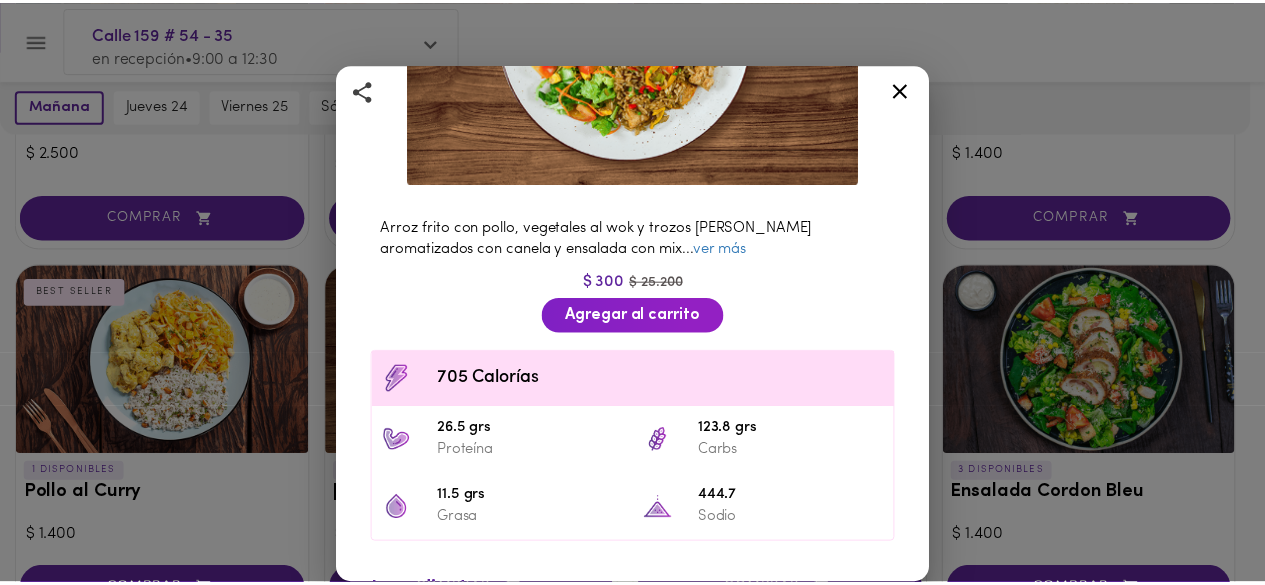 scroll, scrollTop: 0, scrollLeft: 0, axis: both 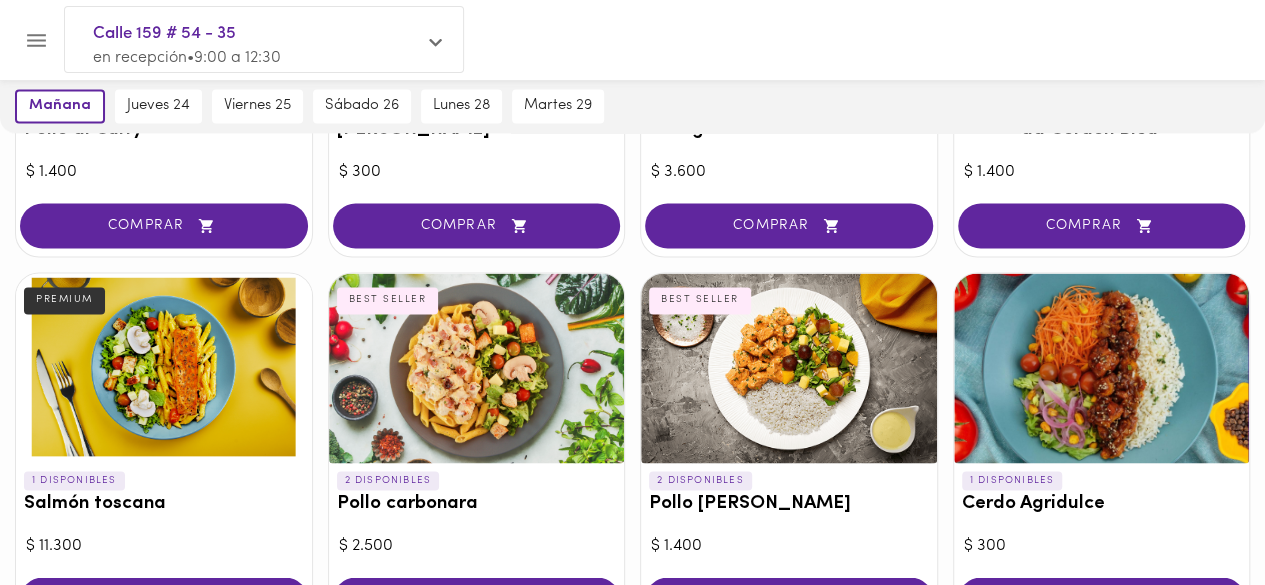 click at bounding box center (477, 368) 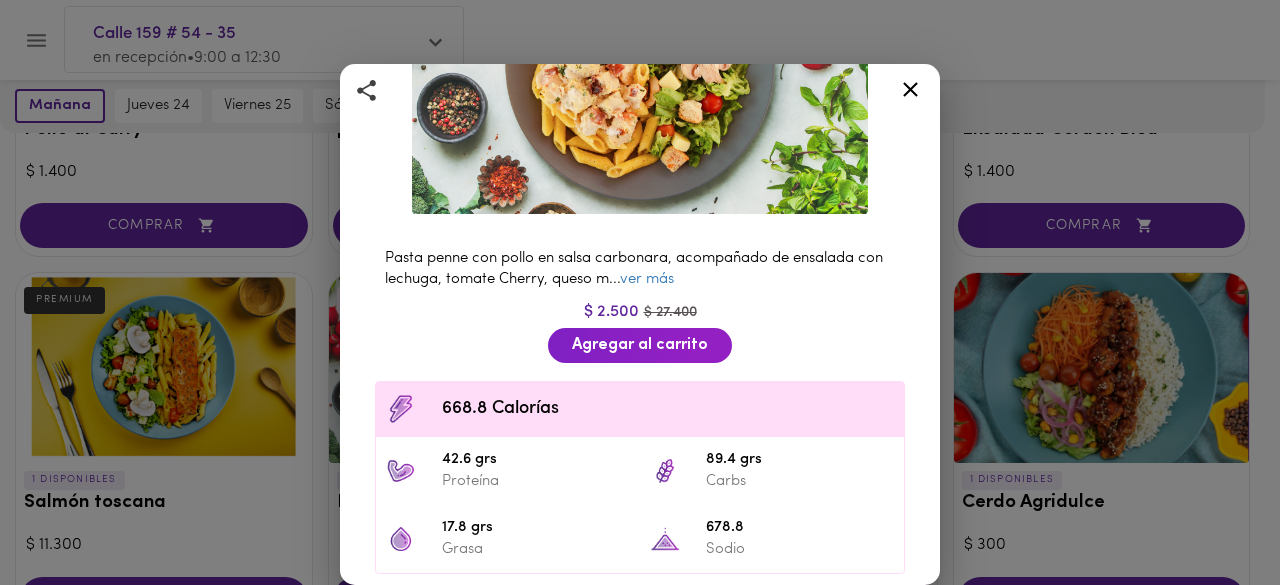 scroll, scrollTop: 254, scrollLeft: 0, axis: vertical 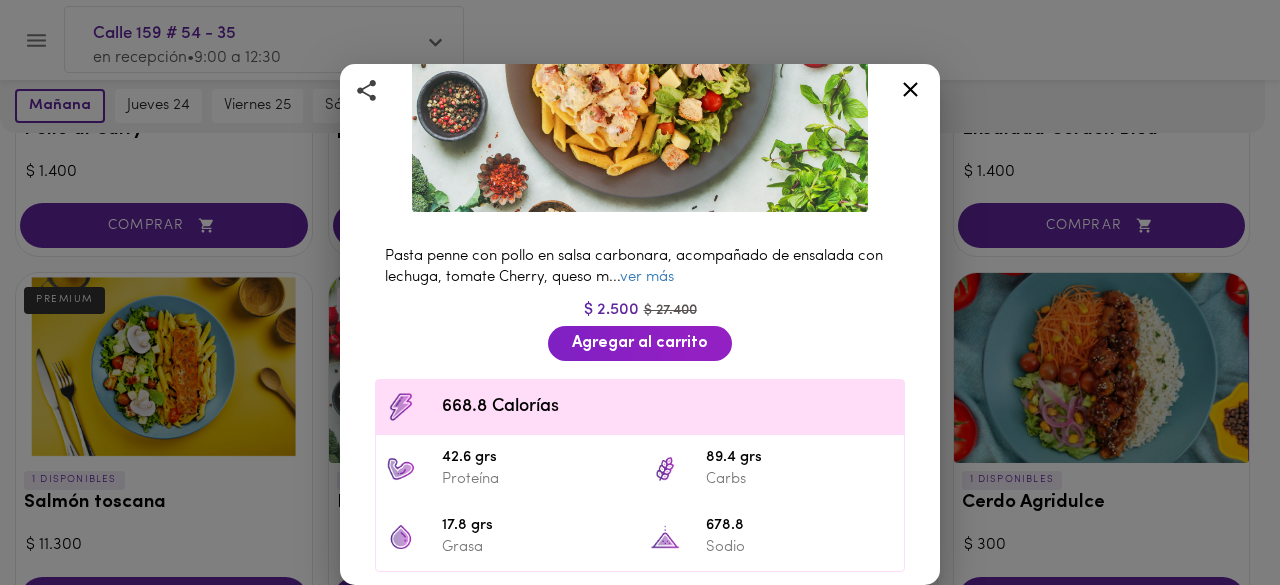 click 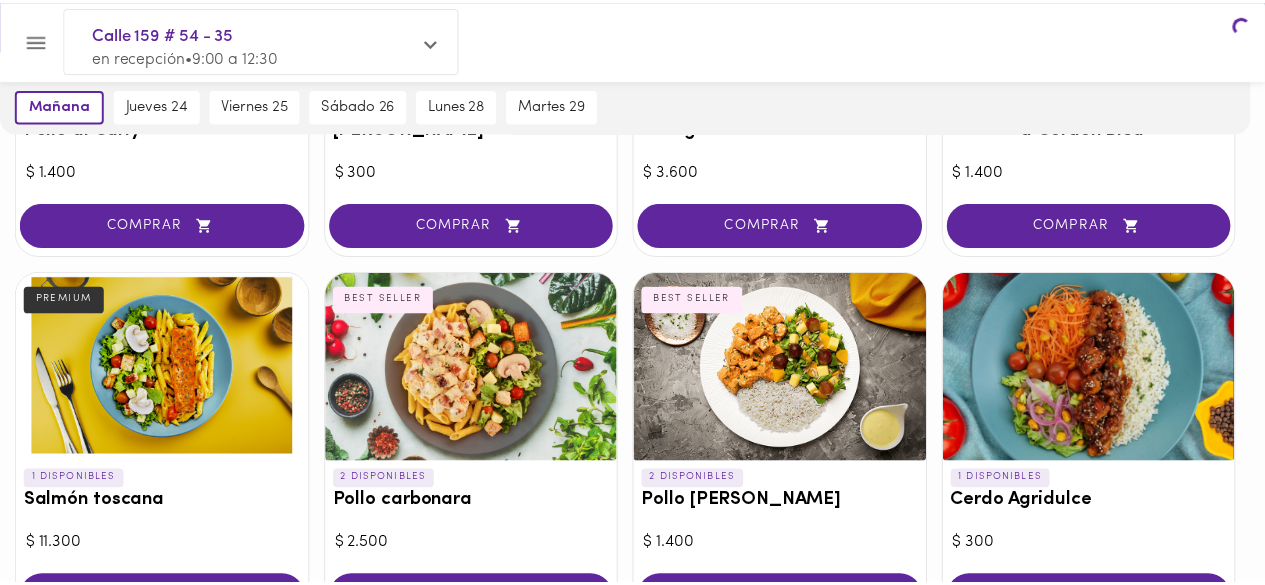 scroll, scrollTop: 0, scrollLeft: 0, axis: both 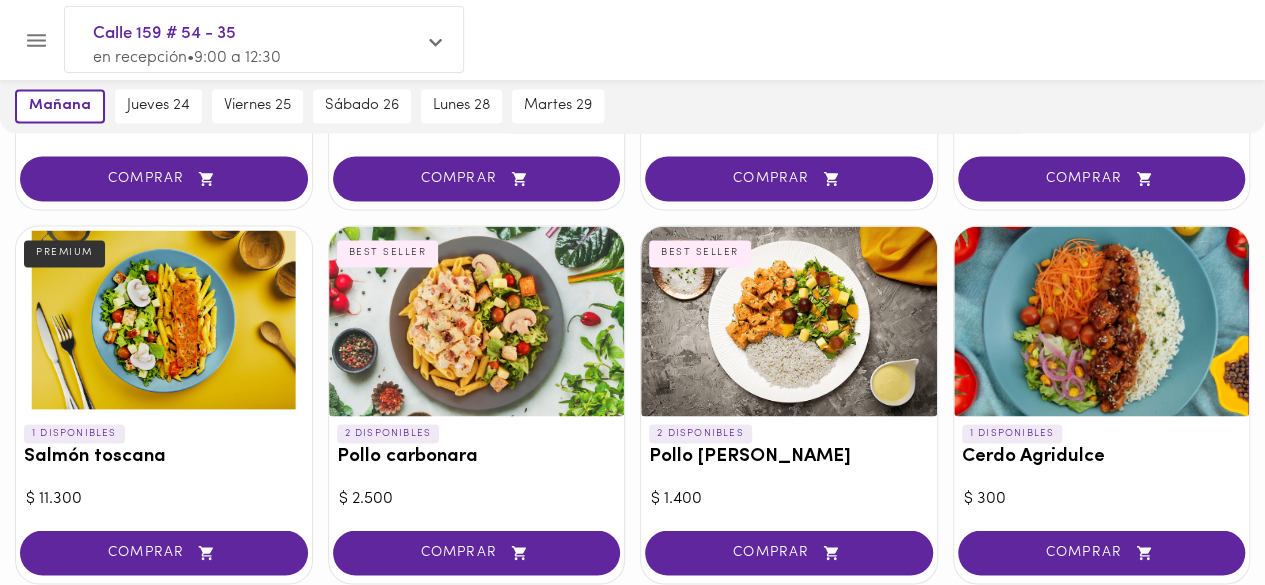 click at bounding box center (164, 321) 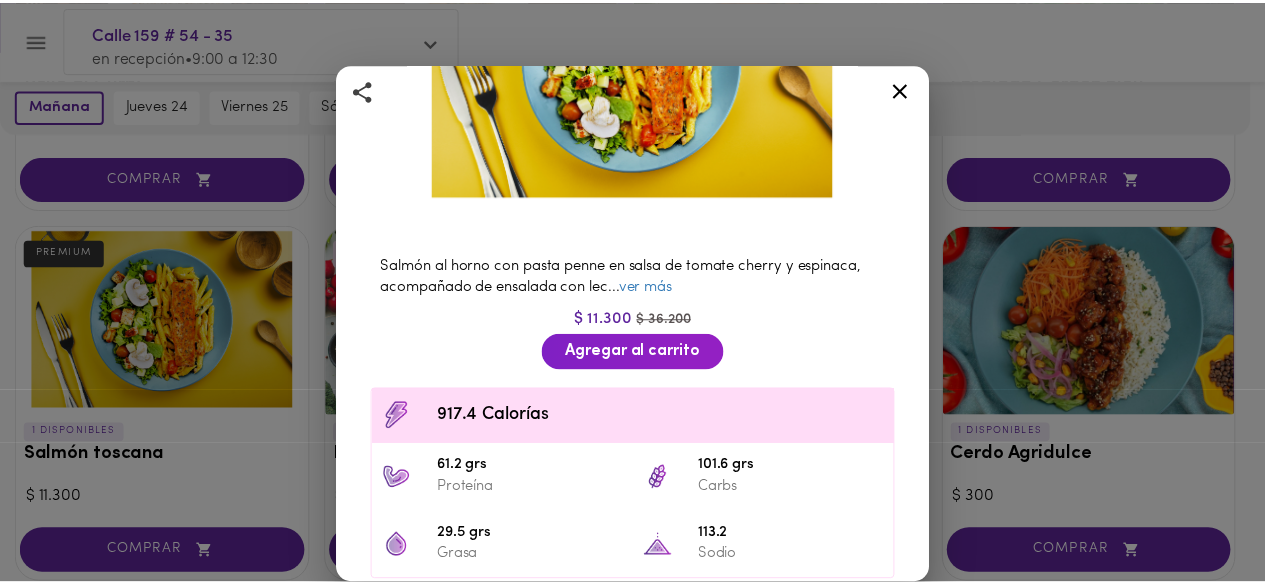scroll, scrollTop: 0, scrollLeft: 0, axis: both 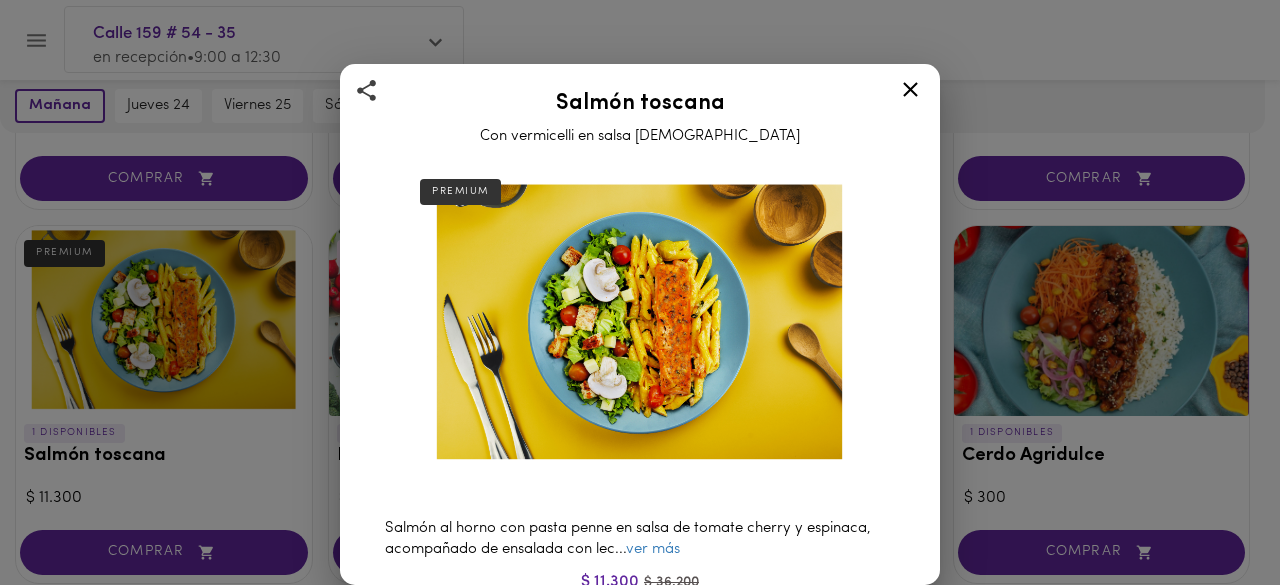 click at bounding box center (910, 93) 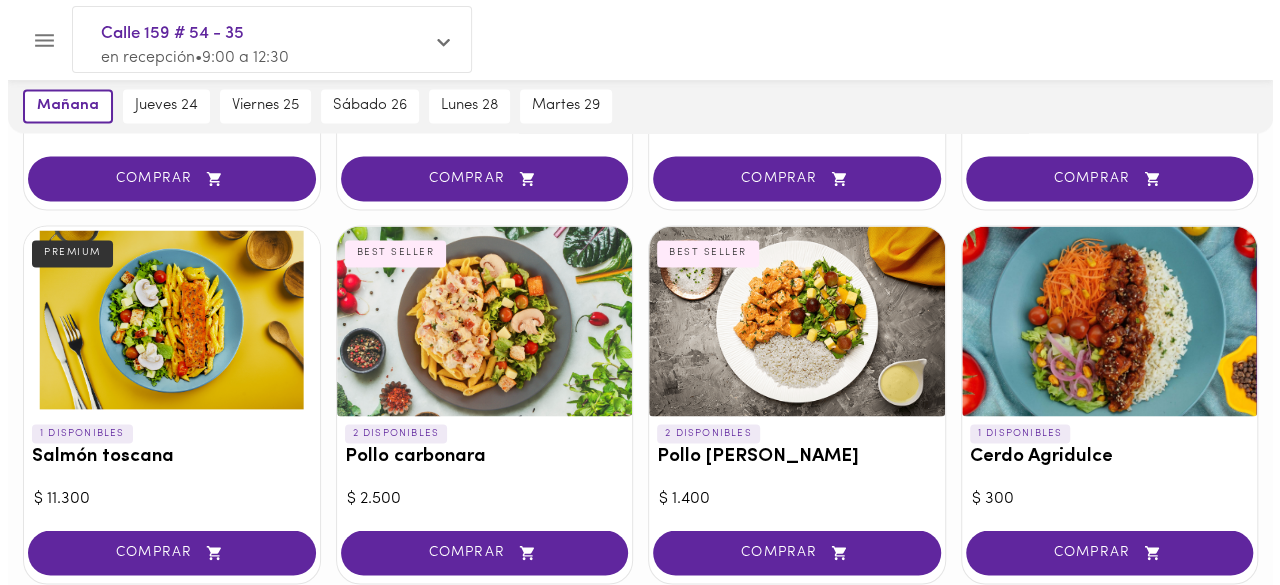 scroll, scrollTop: 1576, scrollLeft: 0, axis: vertical 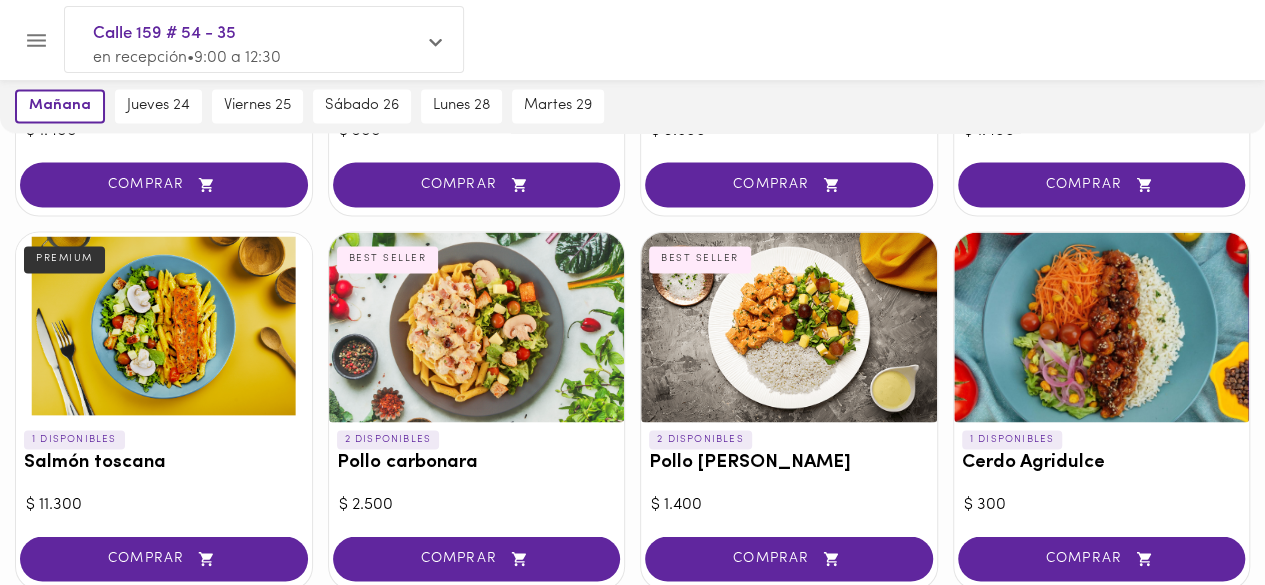 click at bounding box center [1102, 327] 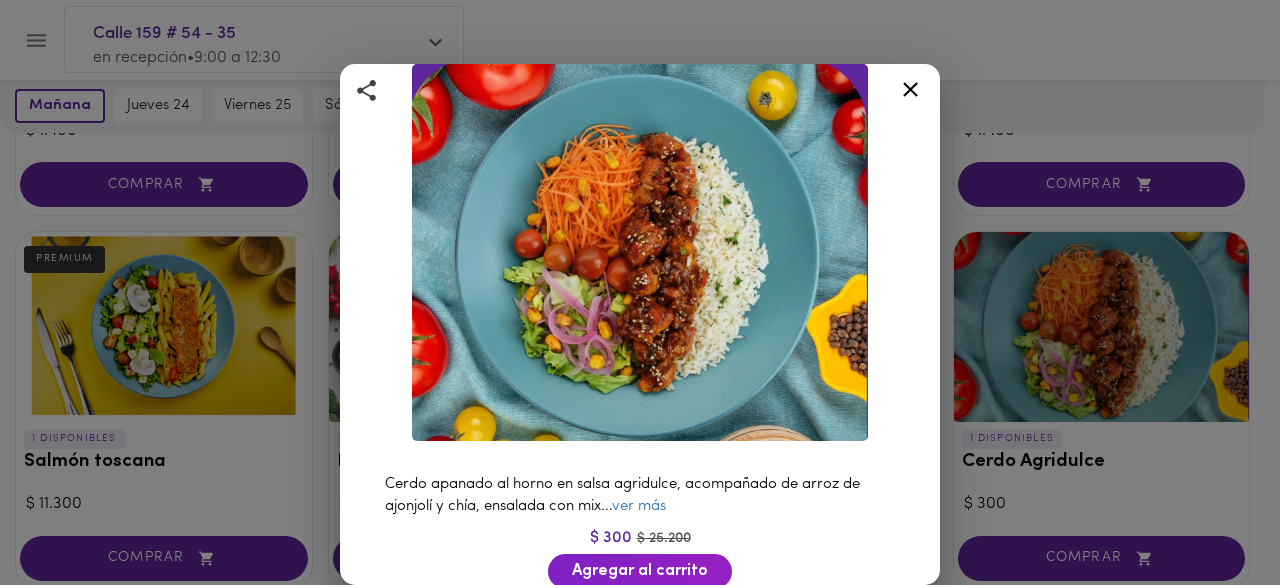scroll, scrollTop: 17, scrollLeft: 0, axis: vertical 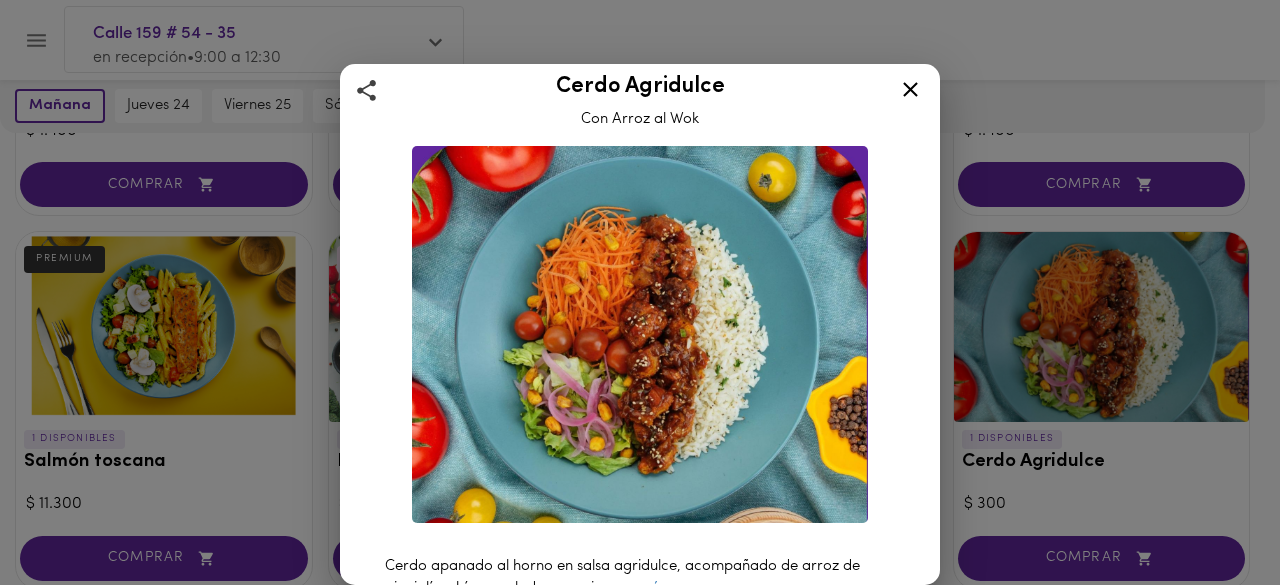 click 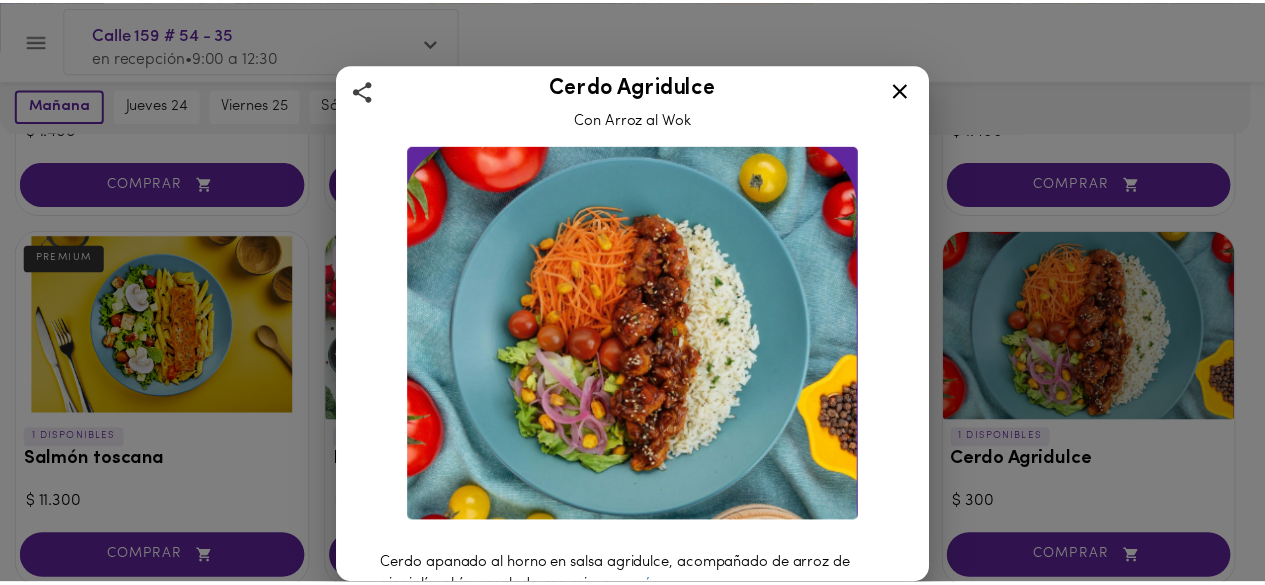 scroll, scrollTop: 0, scrollLeft: 0, axis: both 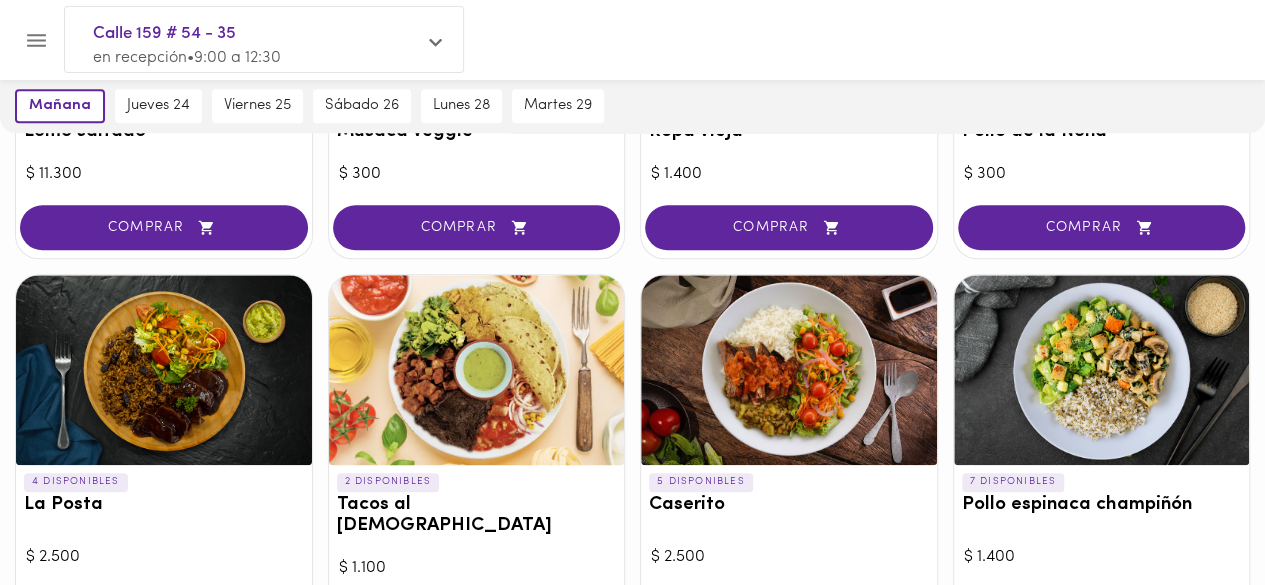 click at bounding box center [164, 370] 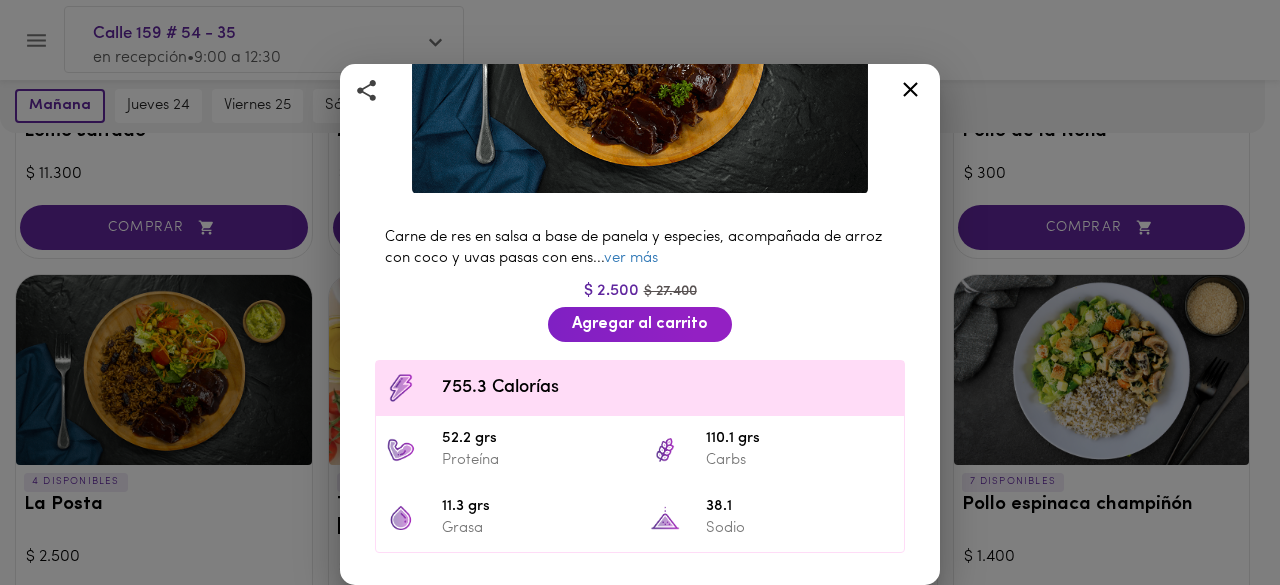 scroll, scrollTop: 251, scrollLeft: 0, axis: vertical 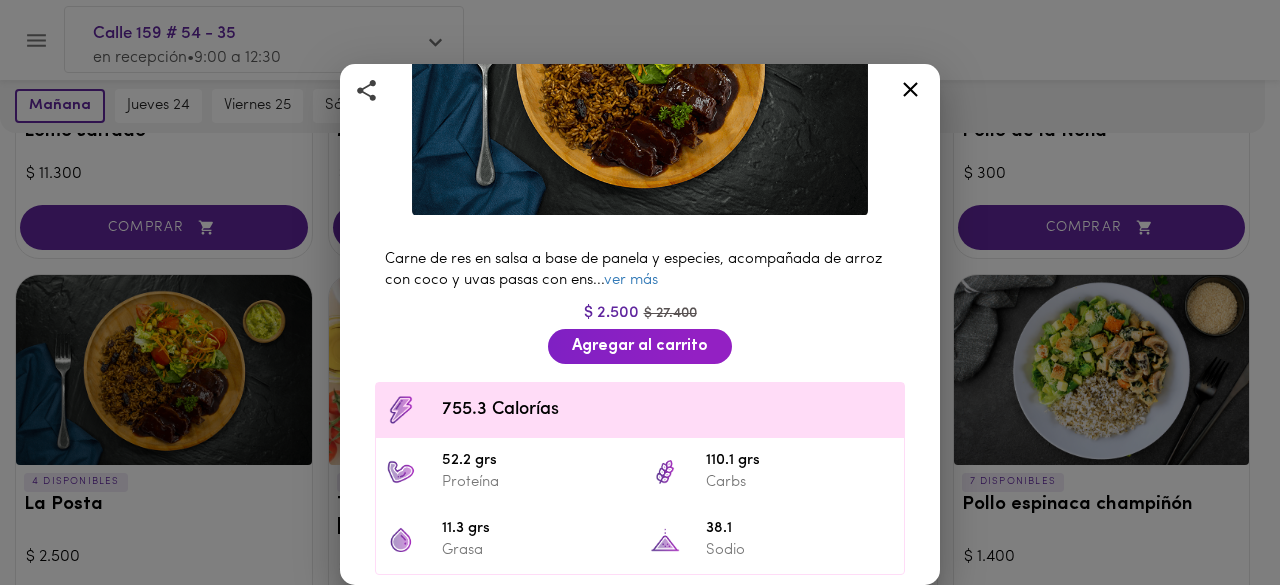 click 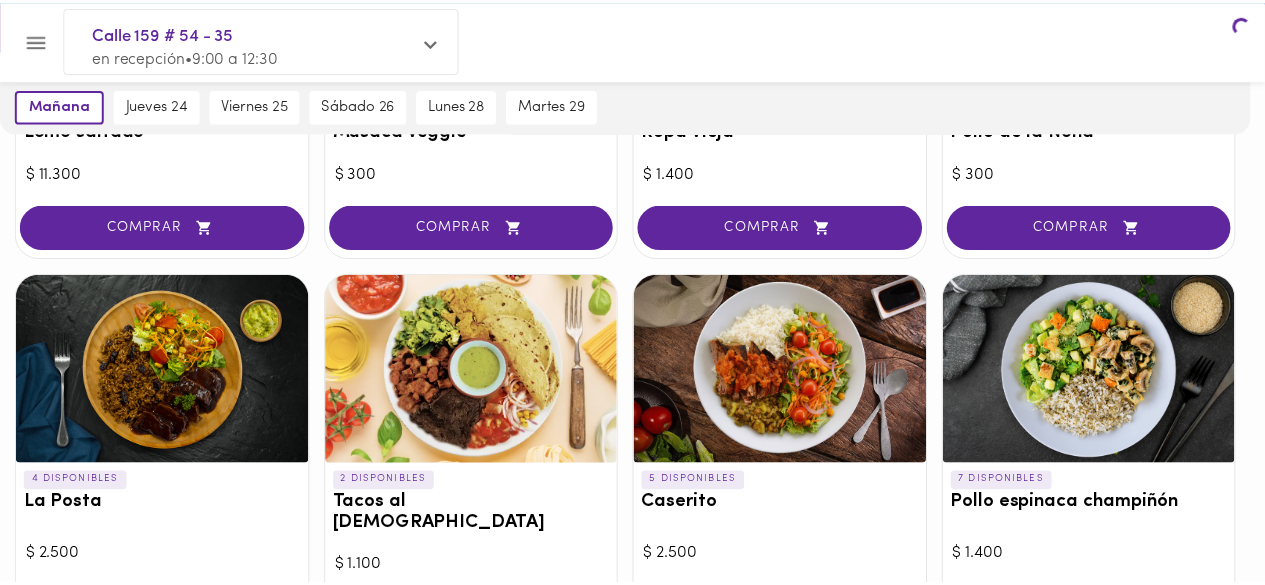 scroll, scrollTop: 0, scrollLeft: 0, axis: both 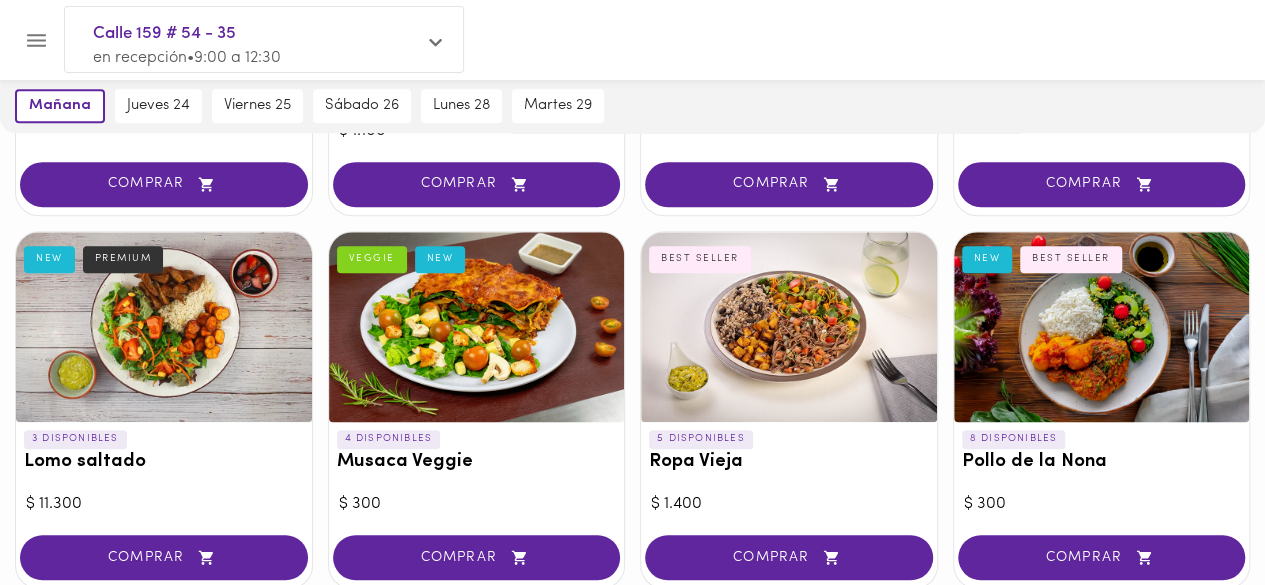 click at bounding box center (789, 327) 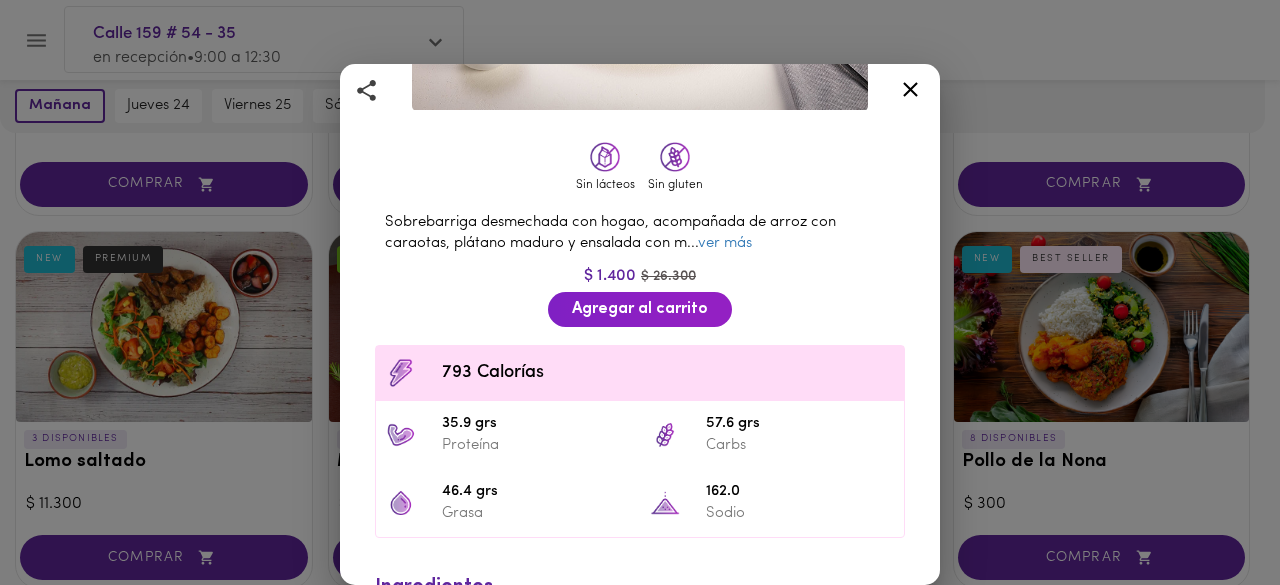 scroll, scrollTop: 361, scrollLeft: 0, axis: vertical 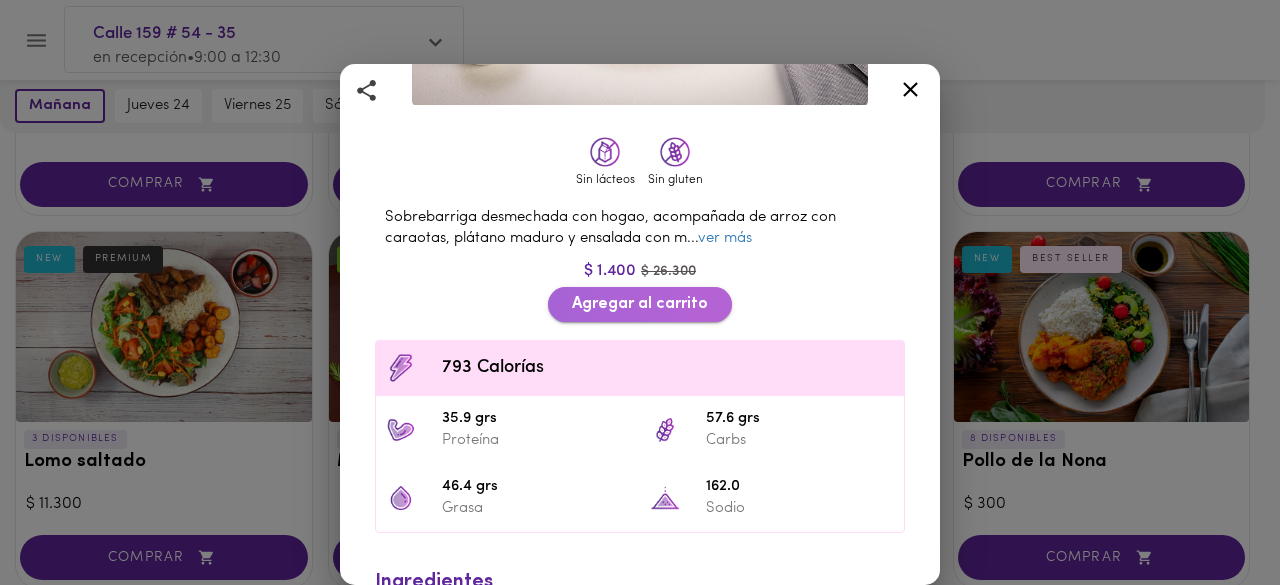 click on "Agregar al carrito" at bounding box center [640, 304] 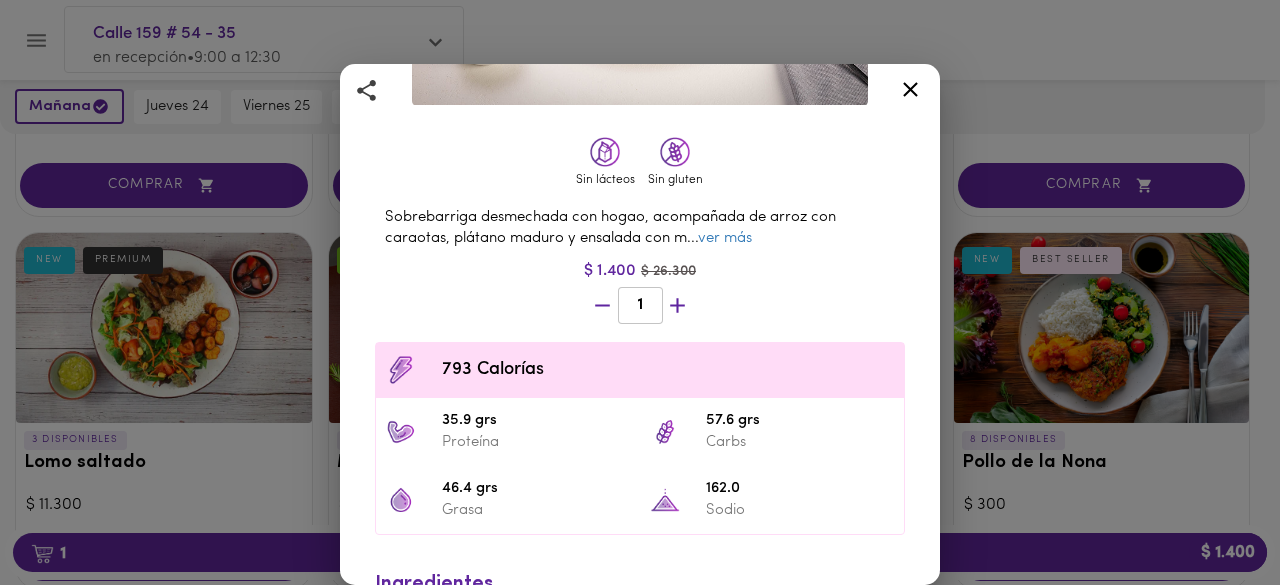 scroll, scrollTop: 438, scrollLeft: 0, axis: vertical 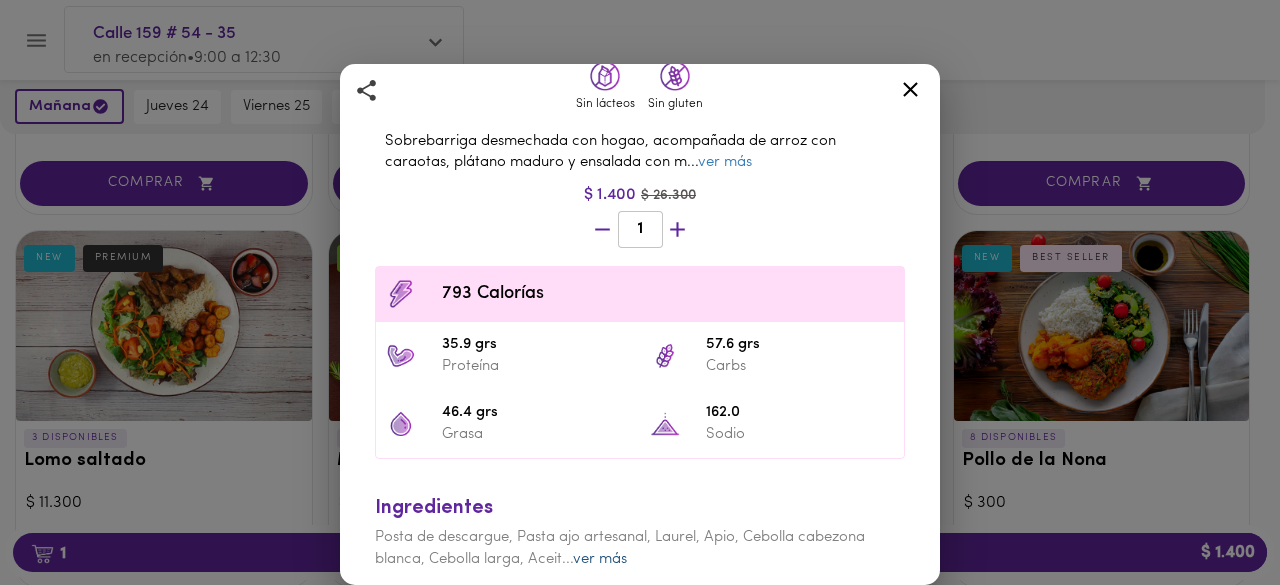 click on "ver más" at bounding box center (600, 559) 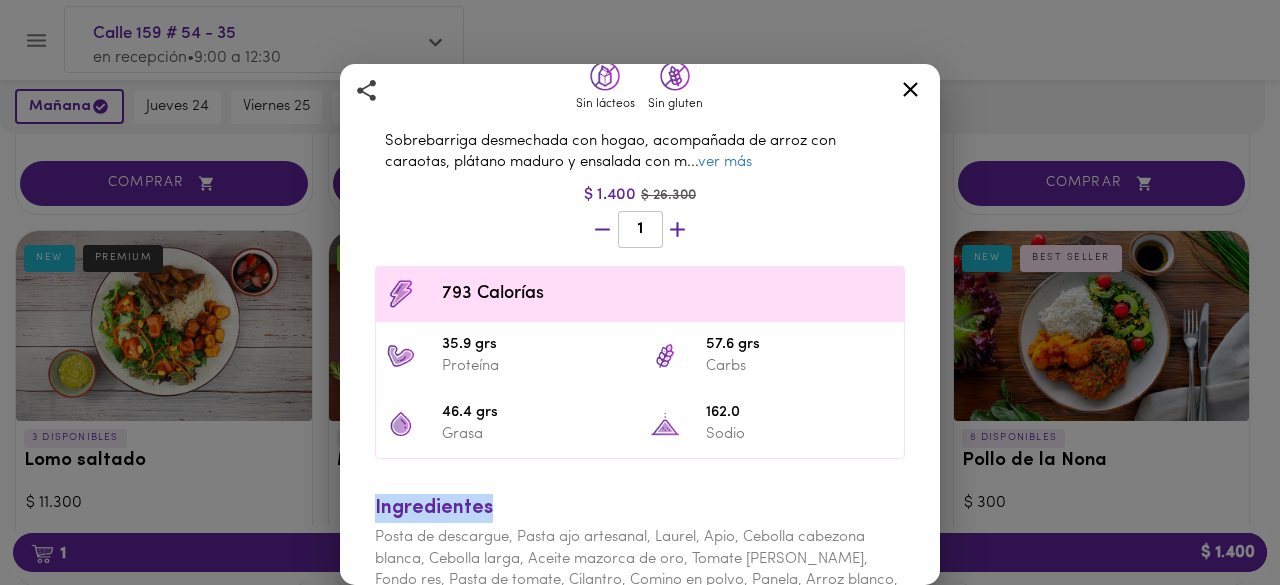 drag, startPoint x: 924, startPoint y: 455, endPoint x: 932, endPoint y: 465, distance: 12.806249 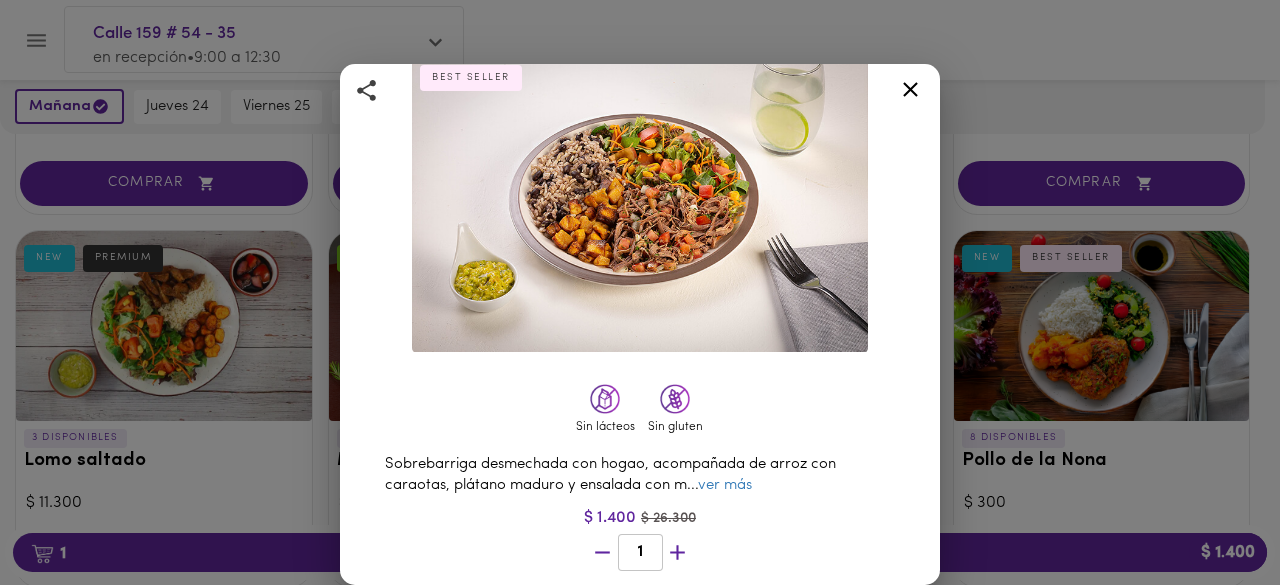 scroll, scrollTop: 0, scrollLeft: 0, axis: both 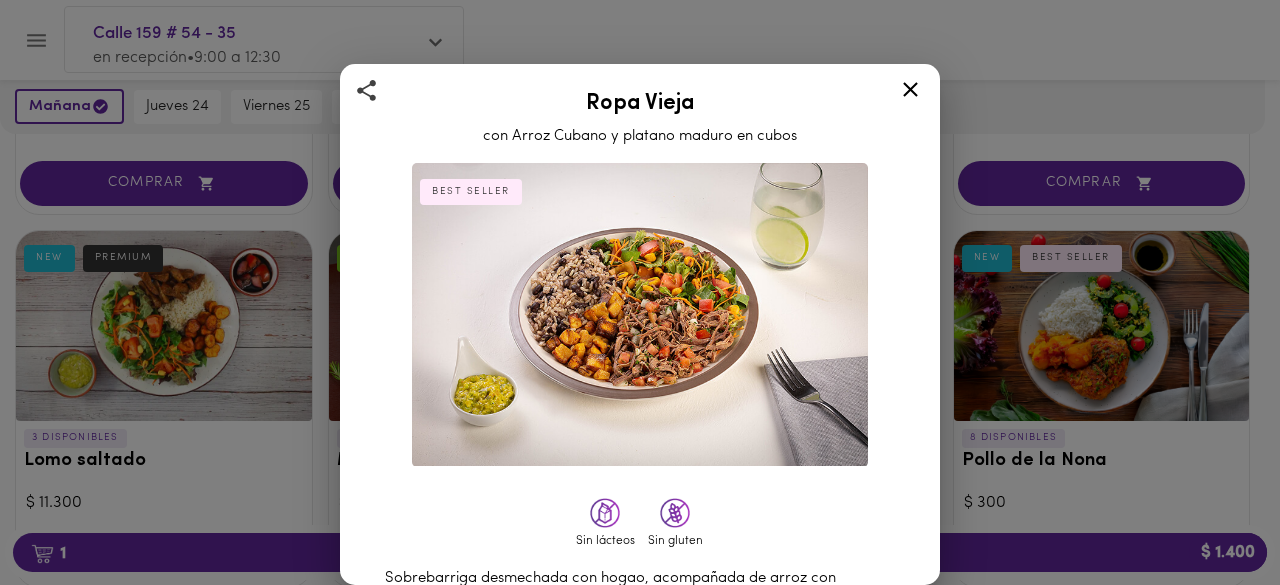 click 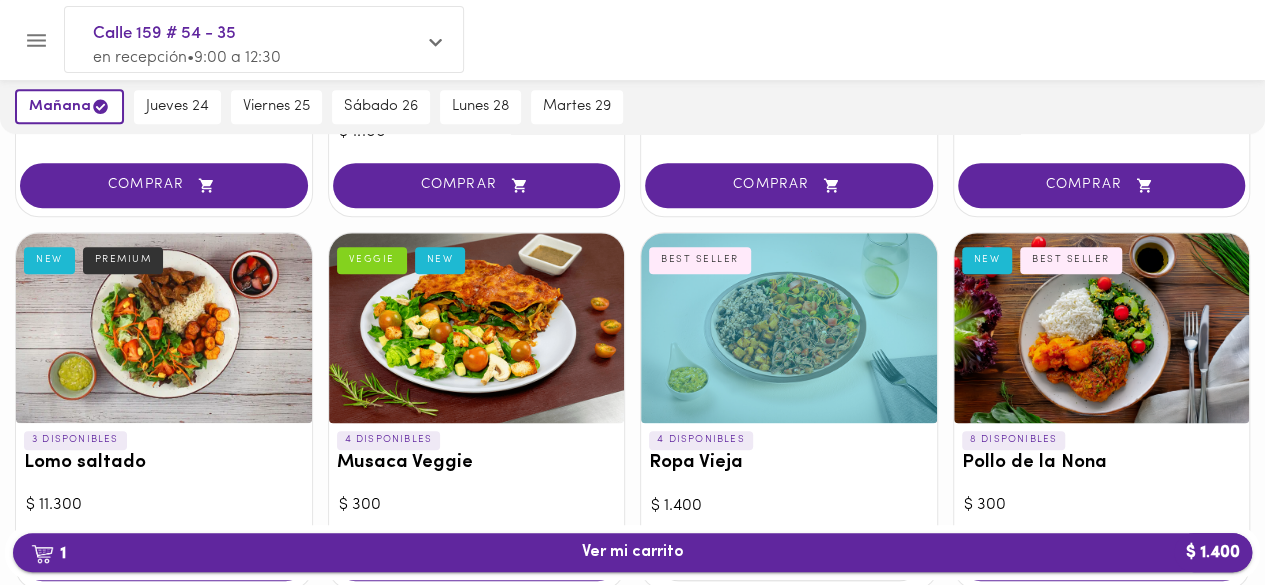 click on "1 Ver mi carrito $ 1.400" at bounding box center [632, 552] 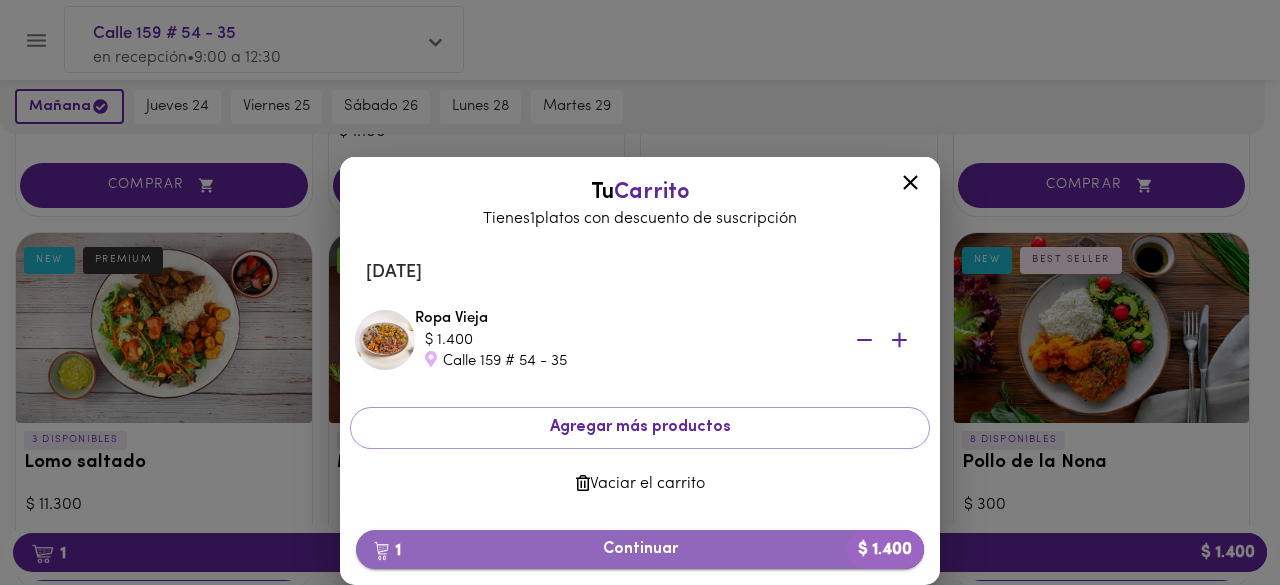 click on "1 Continuar $ 1.400" at bounding box center (640, 549) 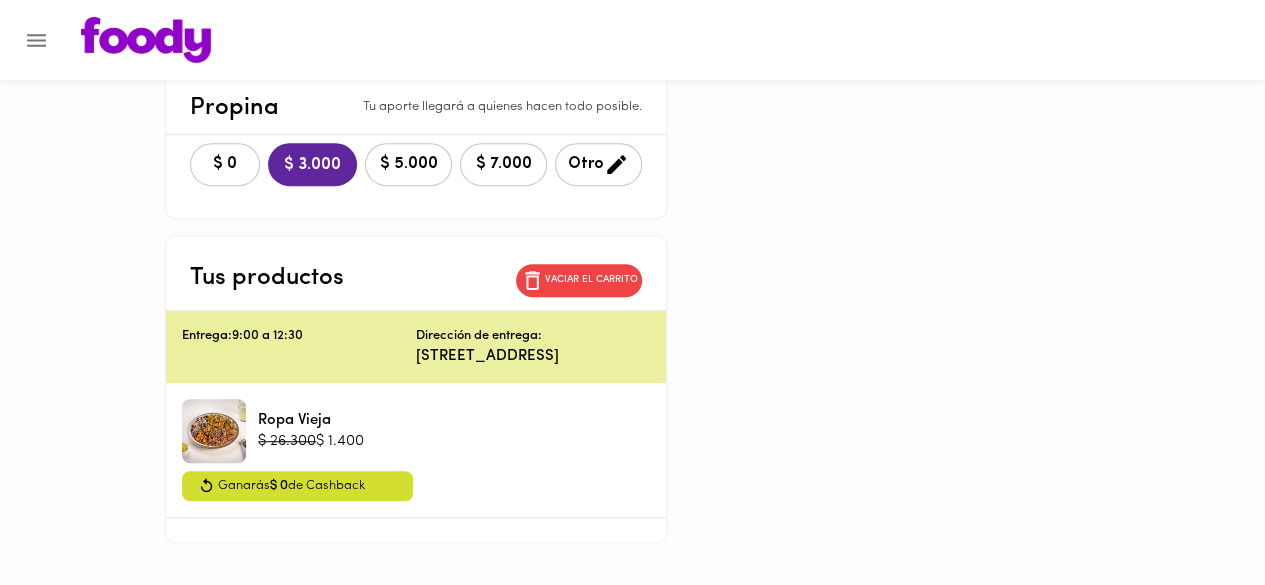 scroll, scrollTop: 473, scrollLeft: 0, axis: vertical 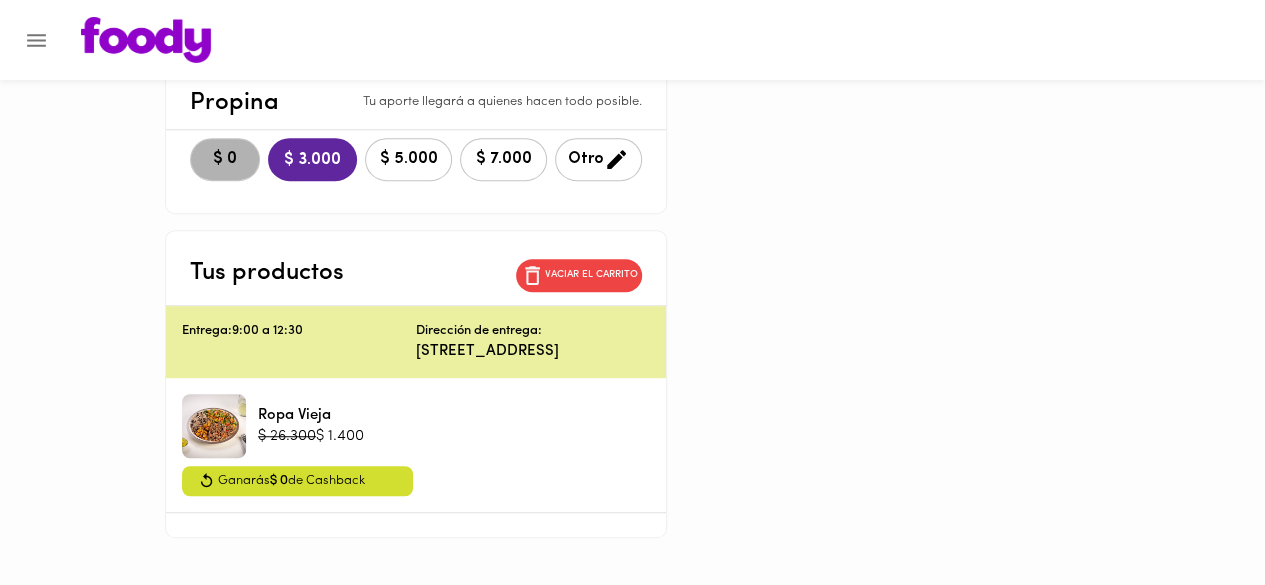 click on "$ 0" at bounding box center [225, 159] 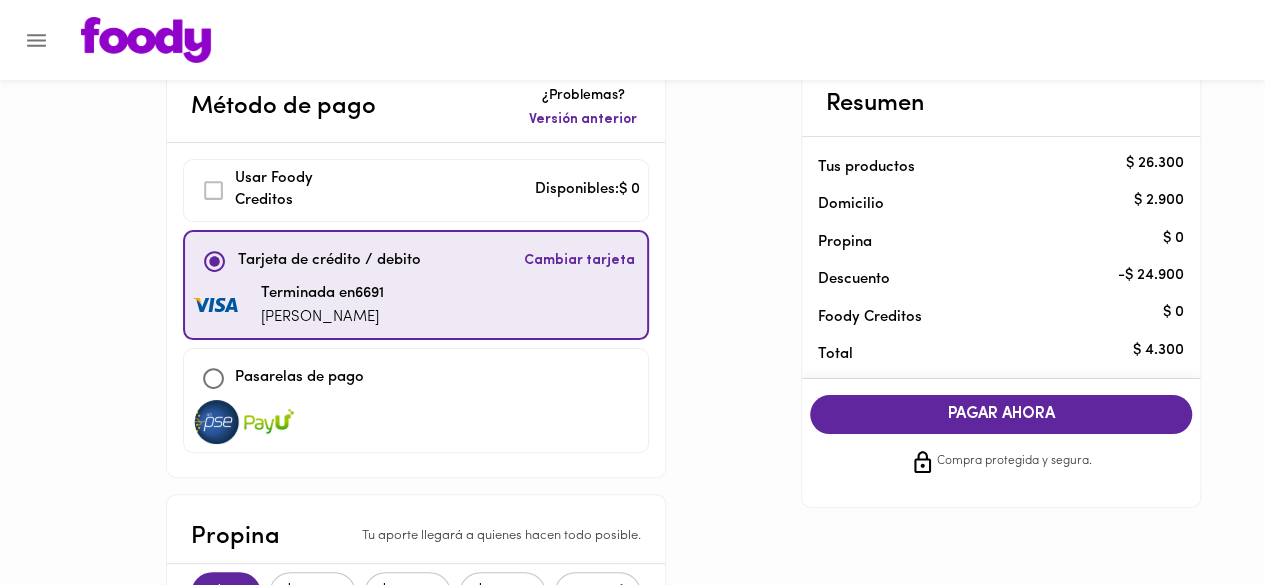scroll, scrollTop: 44, scrollLeft: 0, axis: vertical 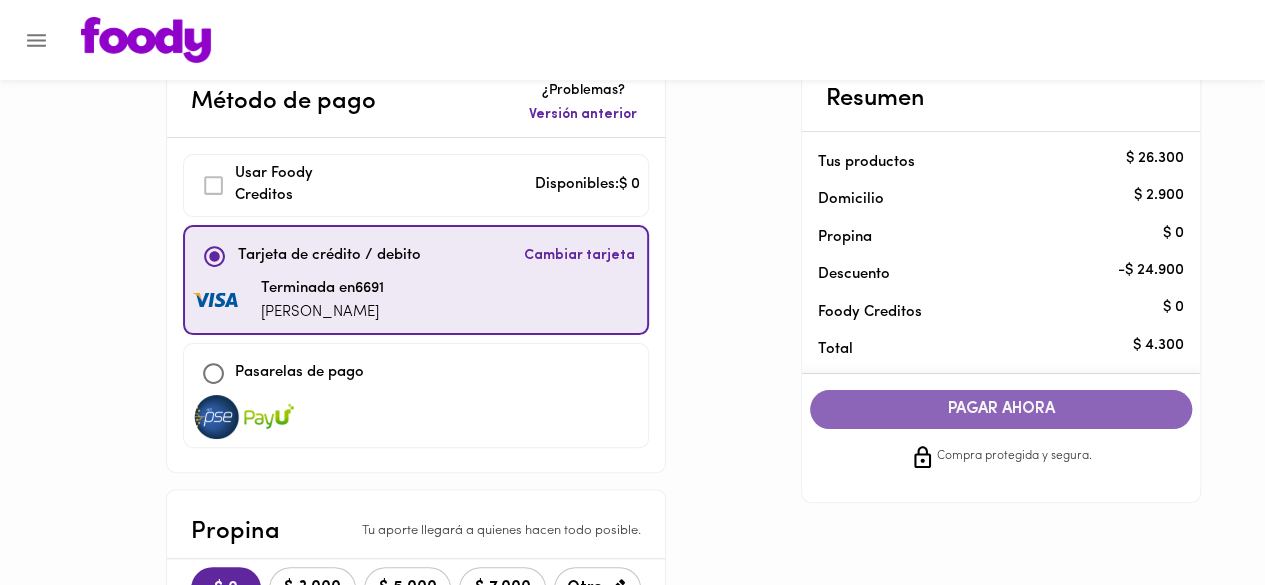 click on "PAGAR AHORA" at bounding box center [1001, 409] 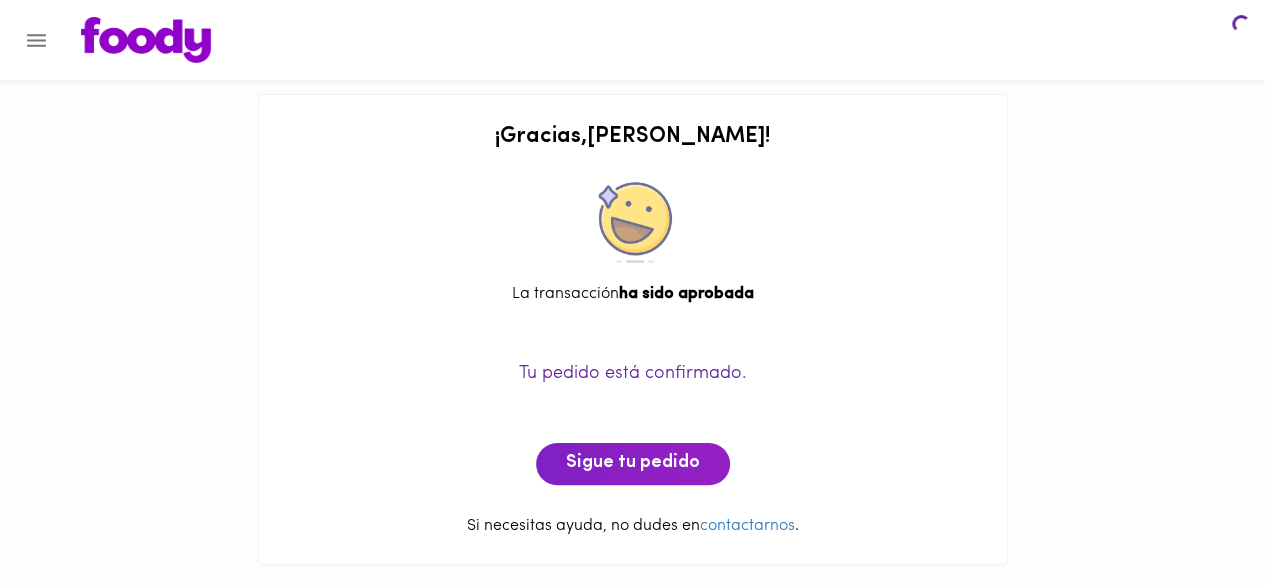 scroll, scrollTop: 0, scrollLeft: 0, axis: both 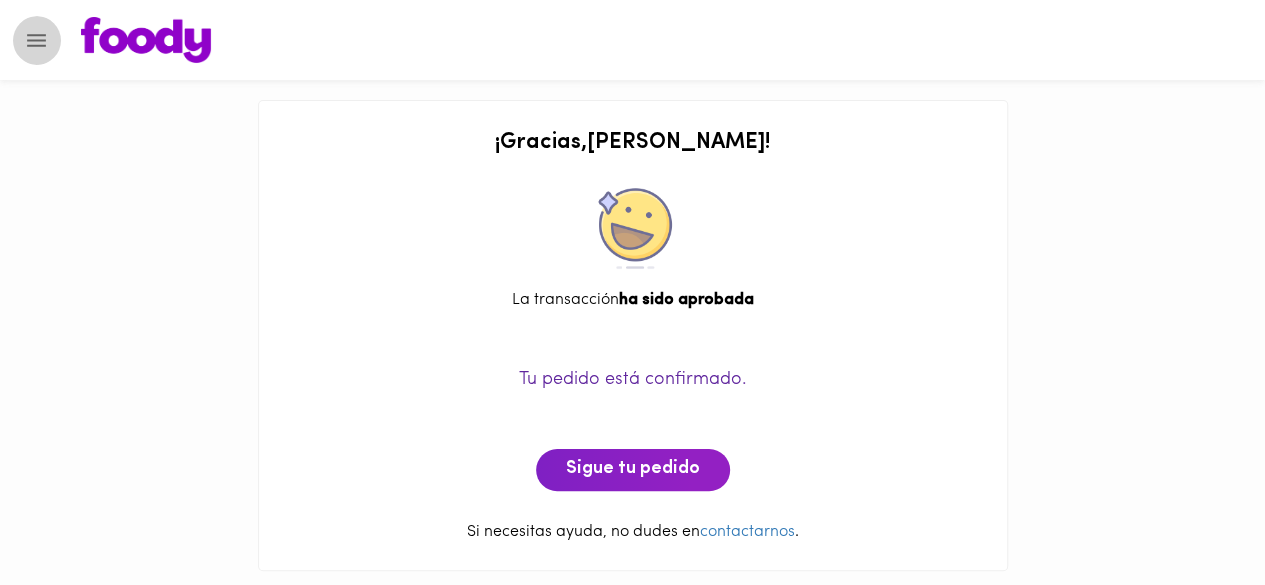 click 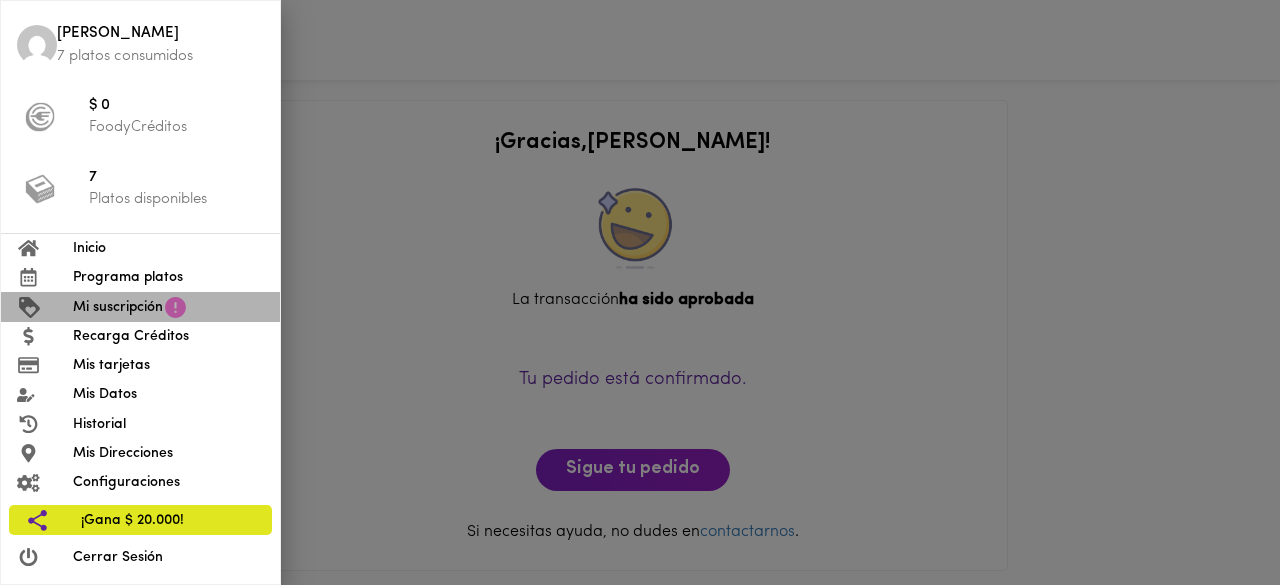 click on "Mi suscripción" at bounding box center [118, 307] 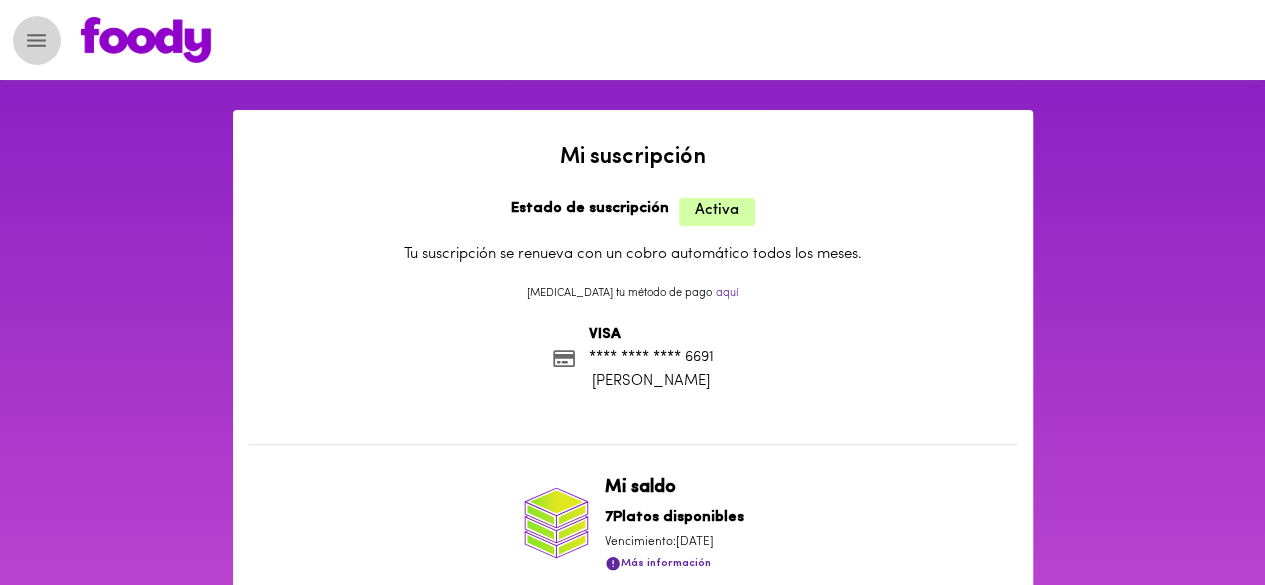 click 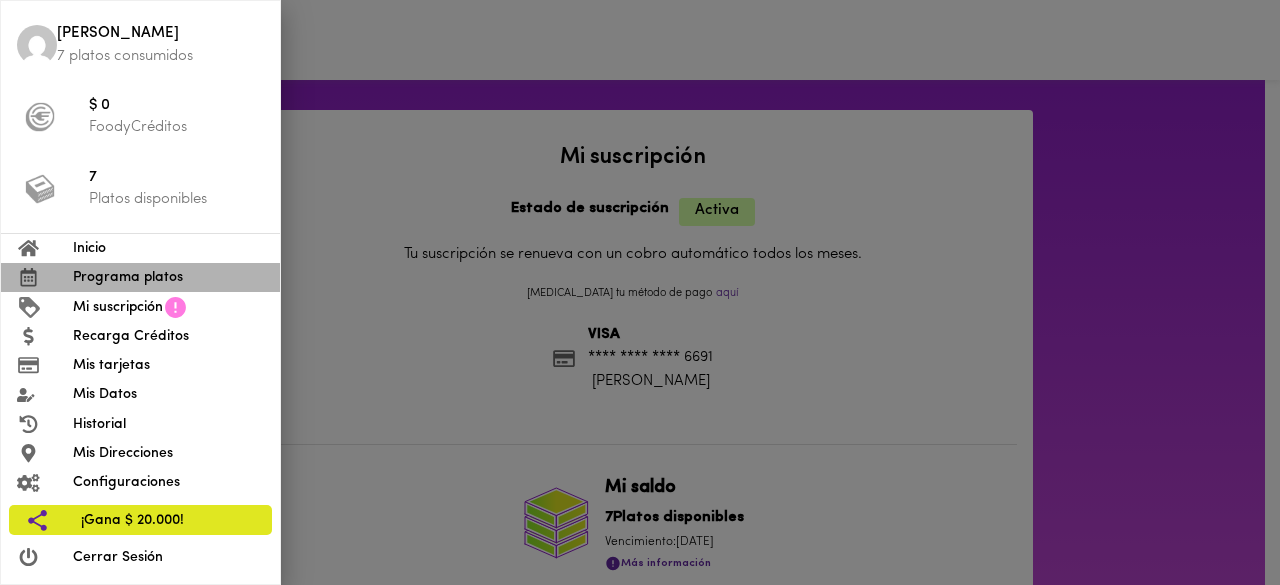 click on "Programa platos" at bounding box center (168, 277) 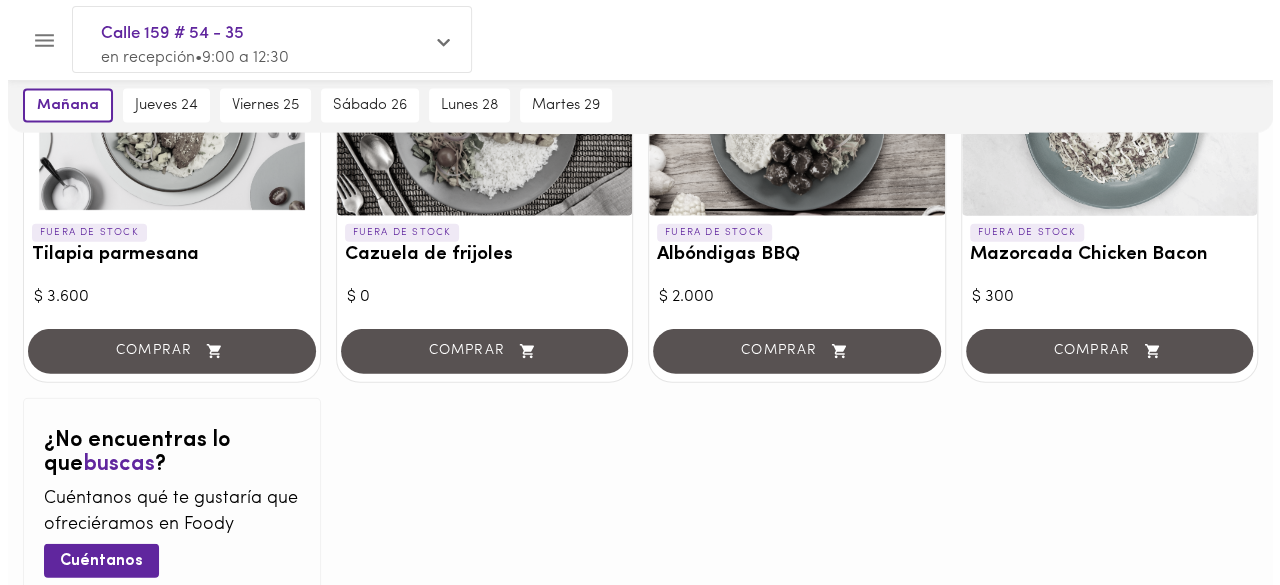 scroll, scrollTop: 1904, scrollLeft: 0, axis: vertical 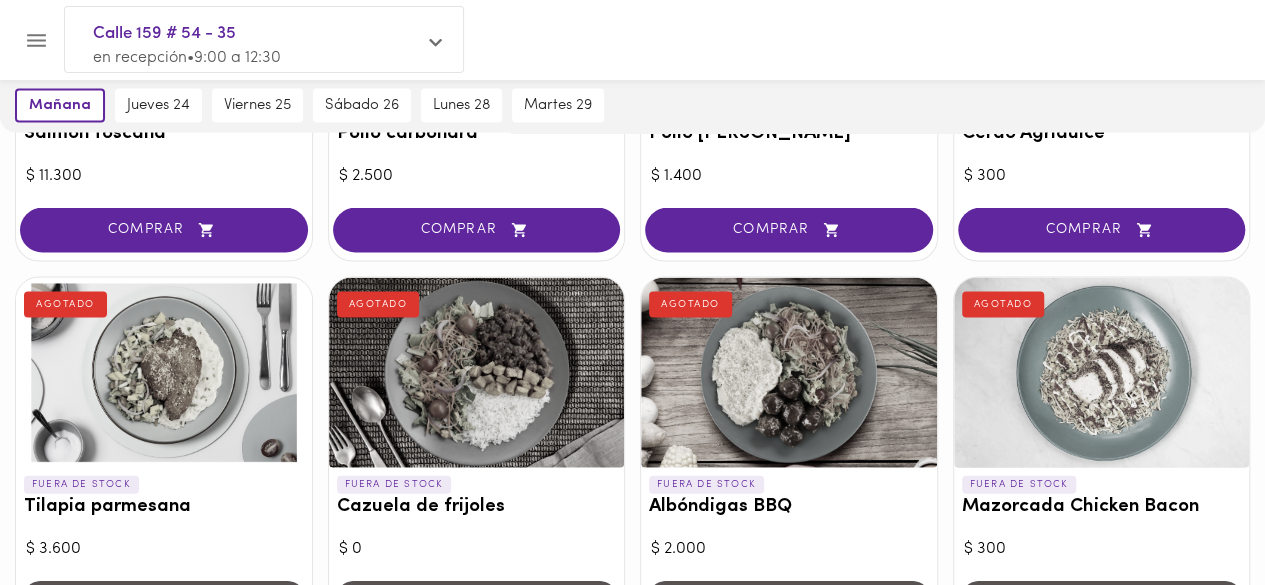 click at bounding box center (164, 373) 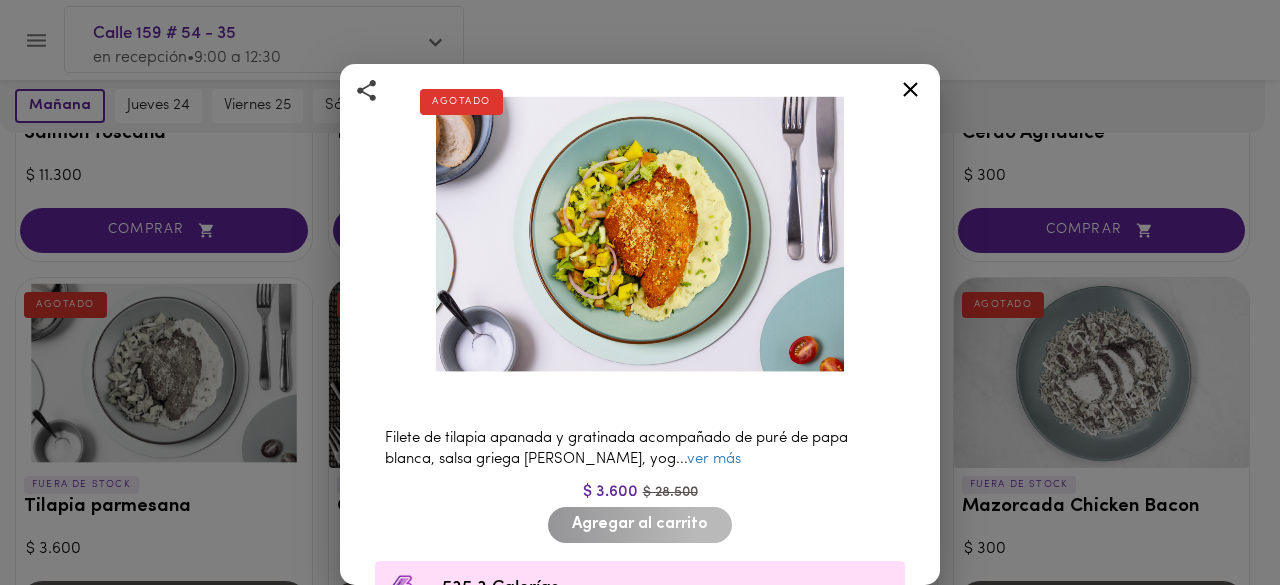 scroll, scrollTop: 80, scrollLeft: 0, axis: vertical 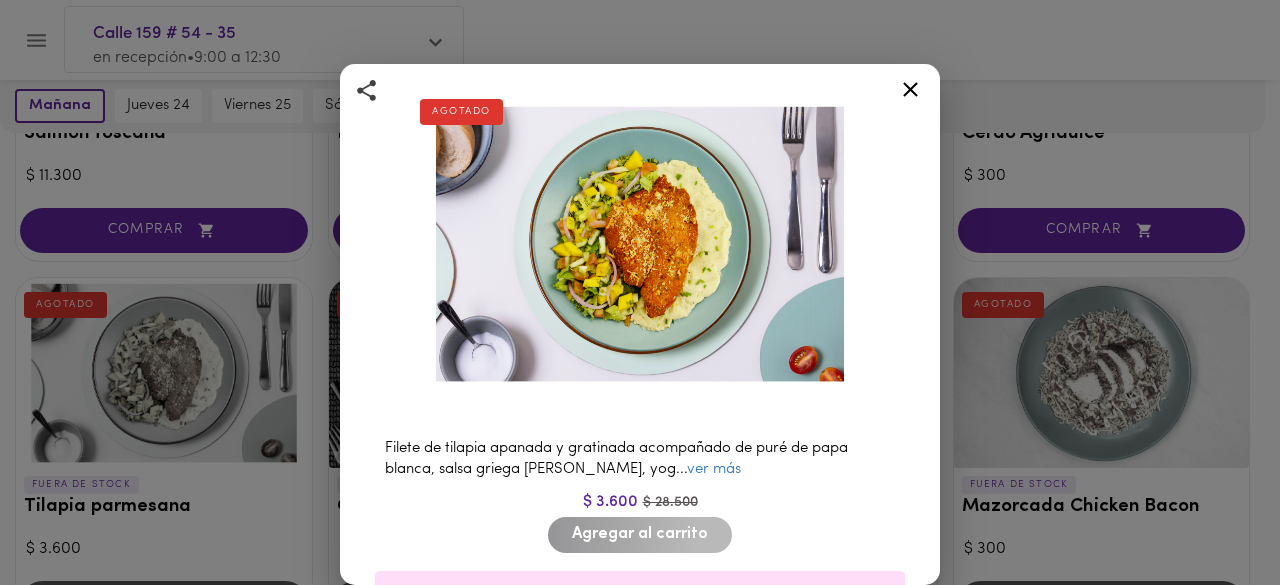 click 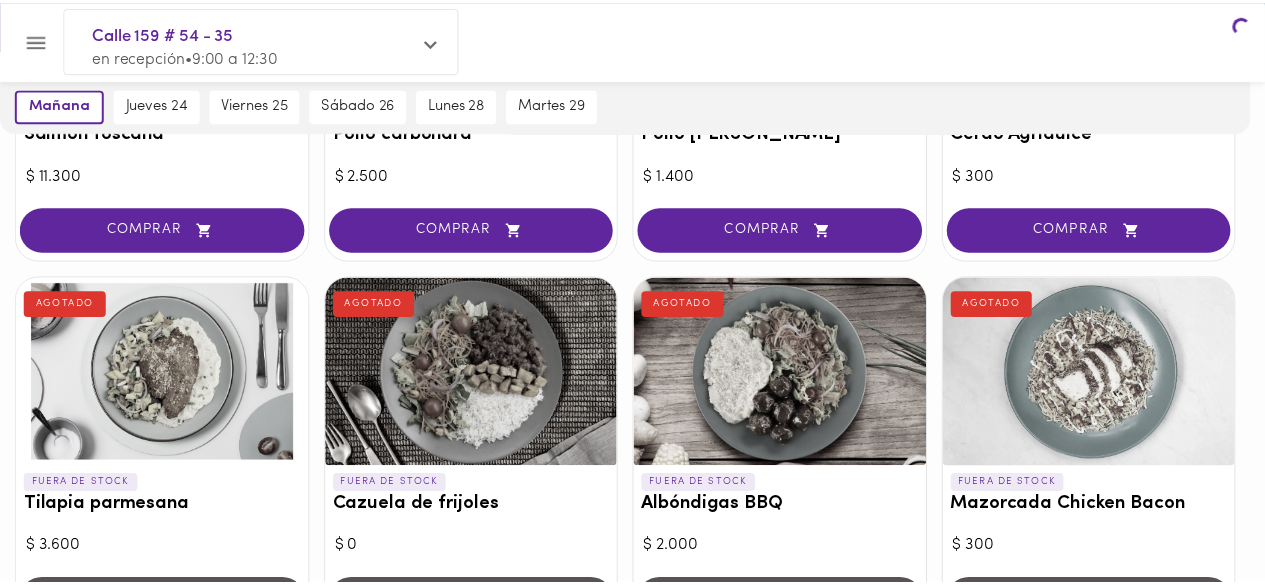 scroll, scrollTop: 0, scrollLeft: 0, axis: both 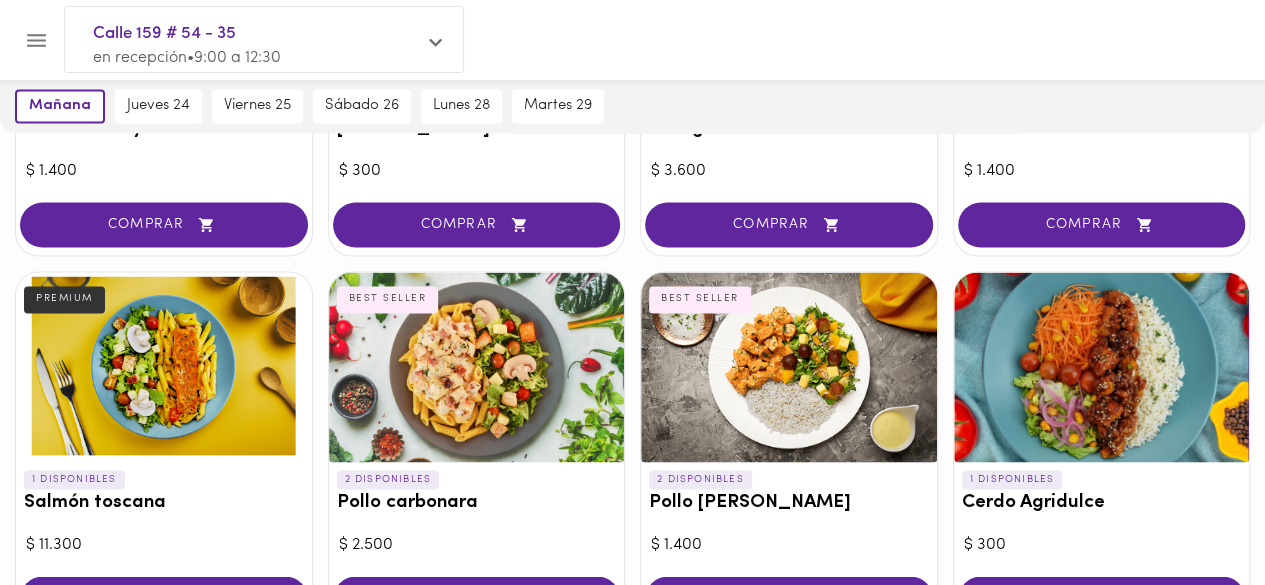 click at bounding box center [789, 367] 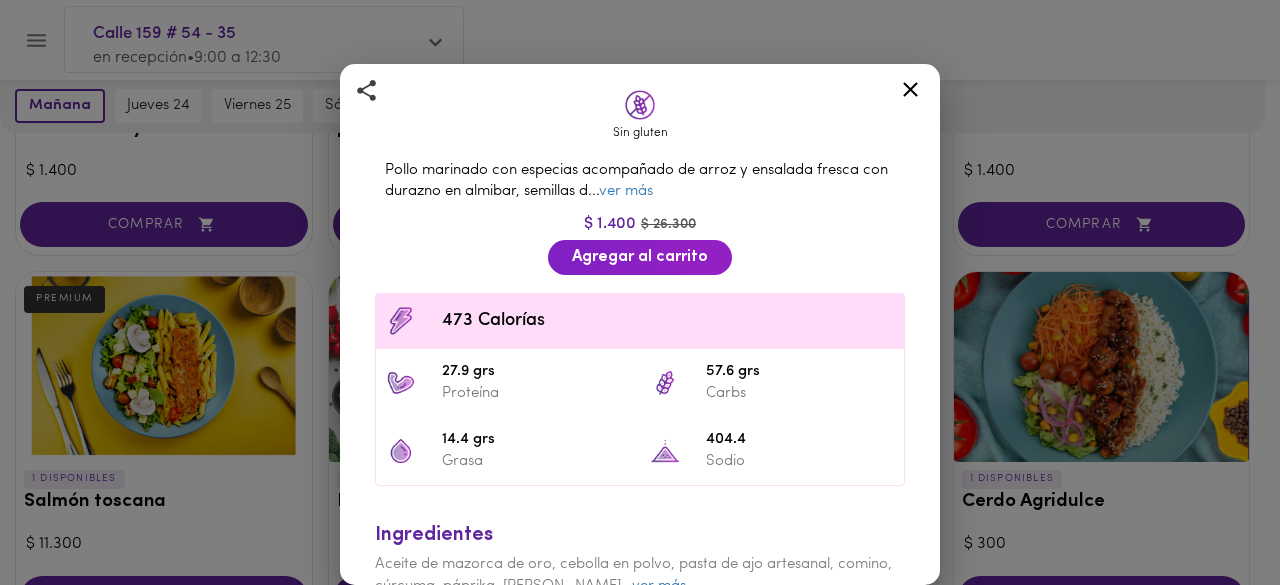 scroll, scrollTop: 404, scrollLeft: 0, axis: vertical 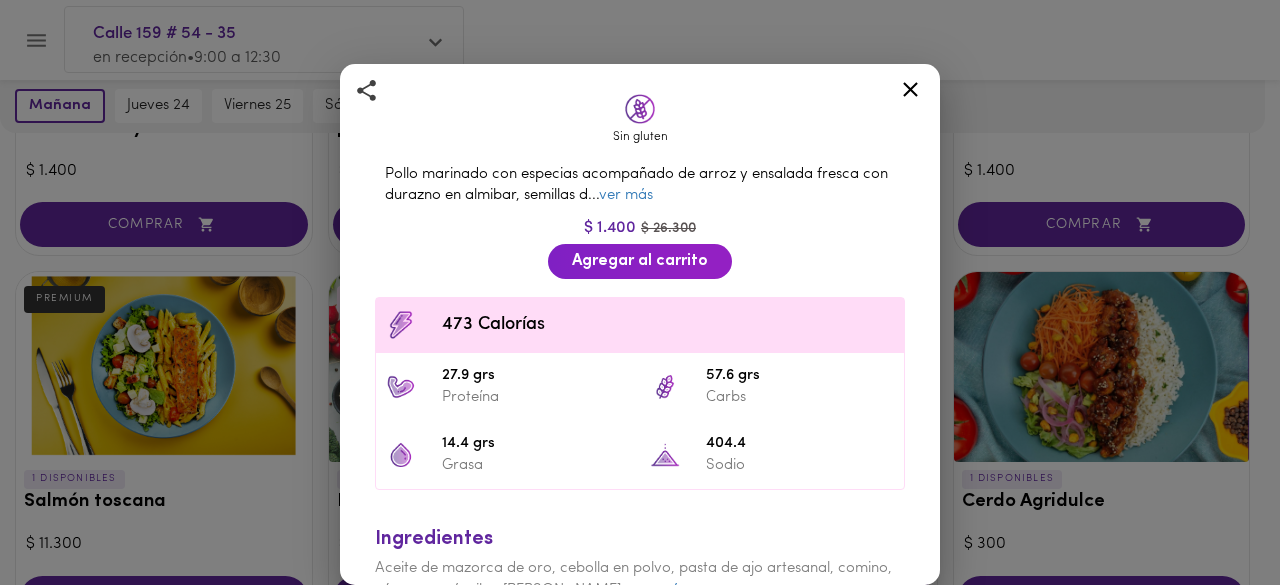 click 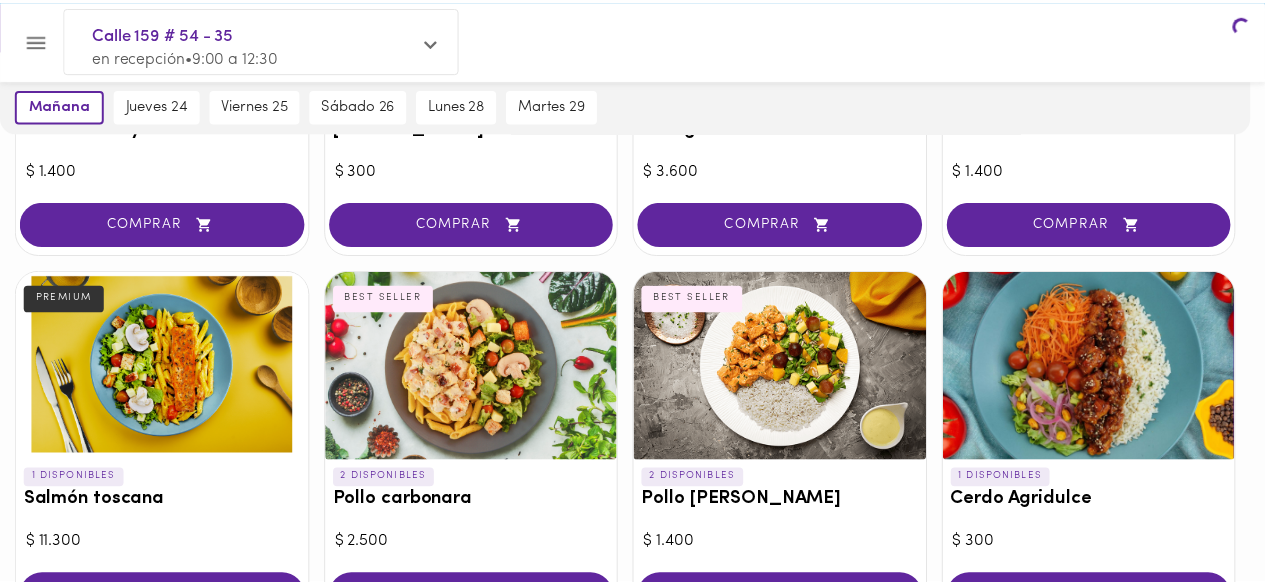 scroll, scrollTop: 0, scrollLeft: 0, axis: both 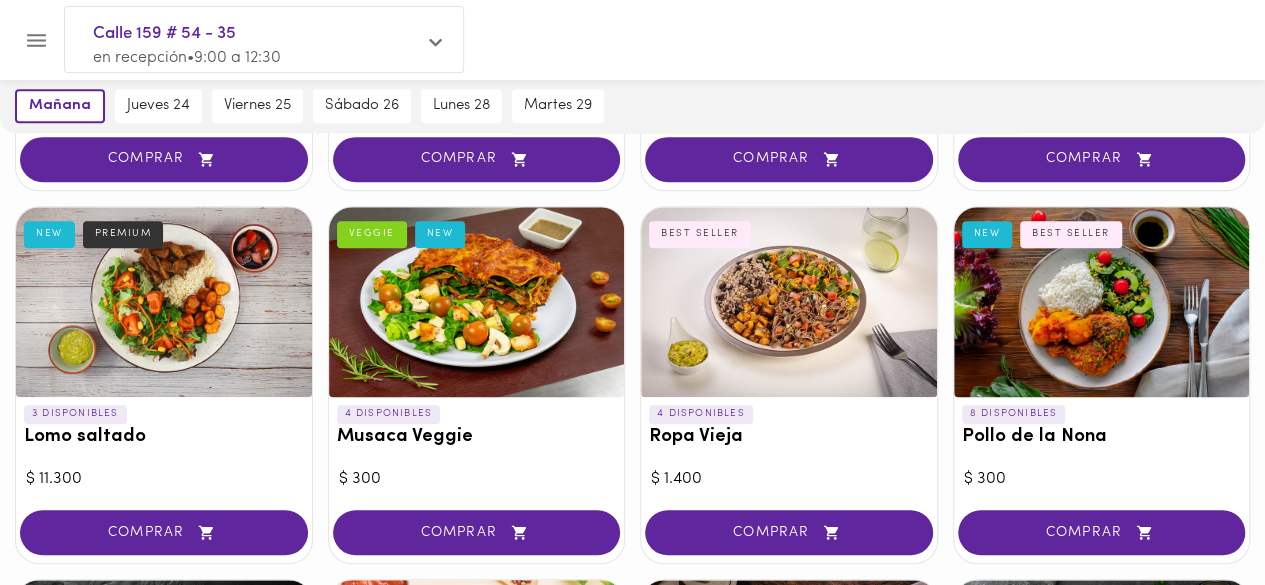 click at bounding box center [789, 302] 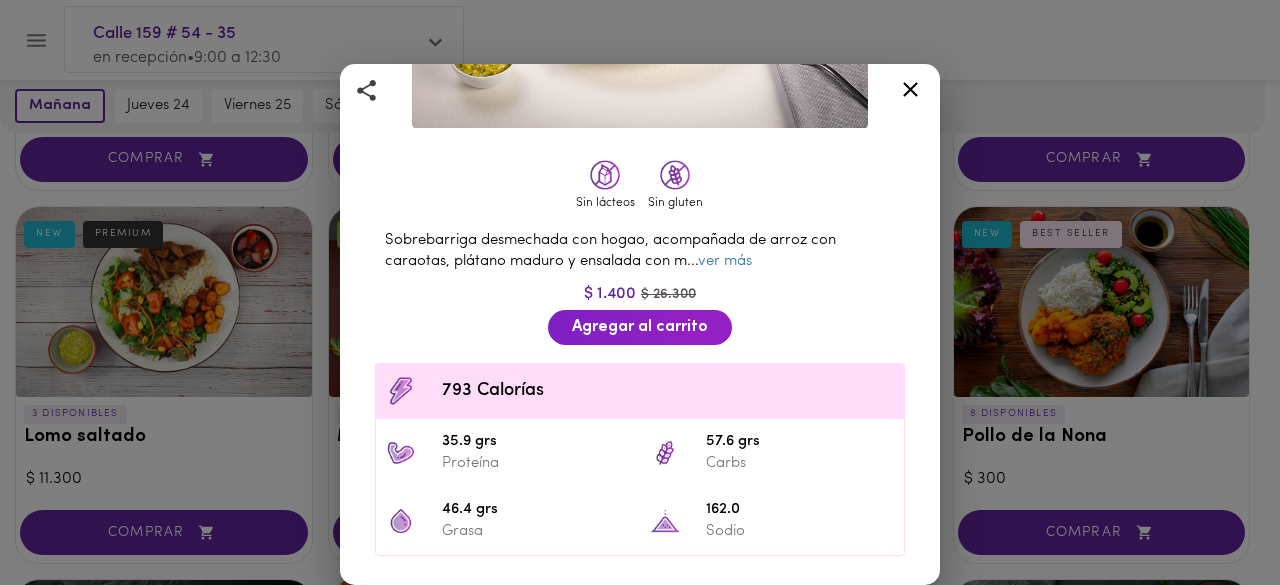 scroll, scrollTop: 336, scrollLeft: 0, axis: vertical 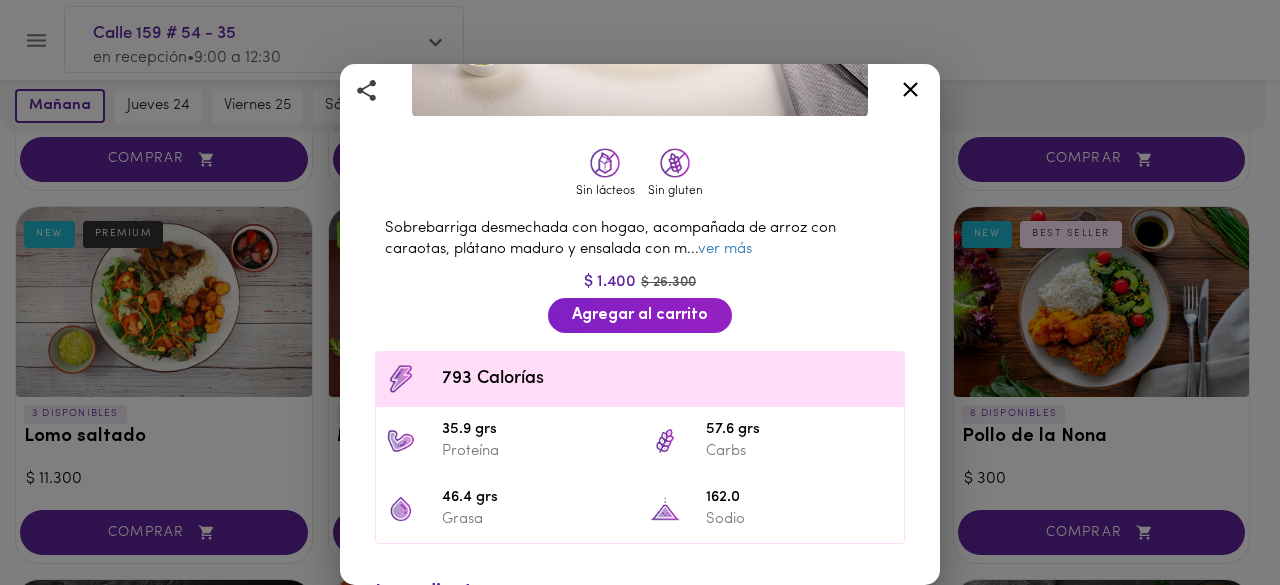 click 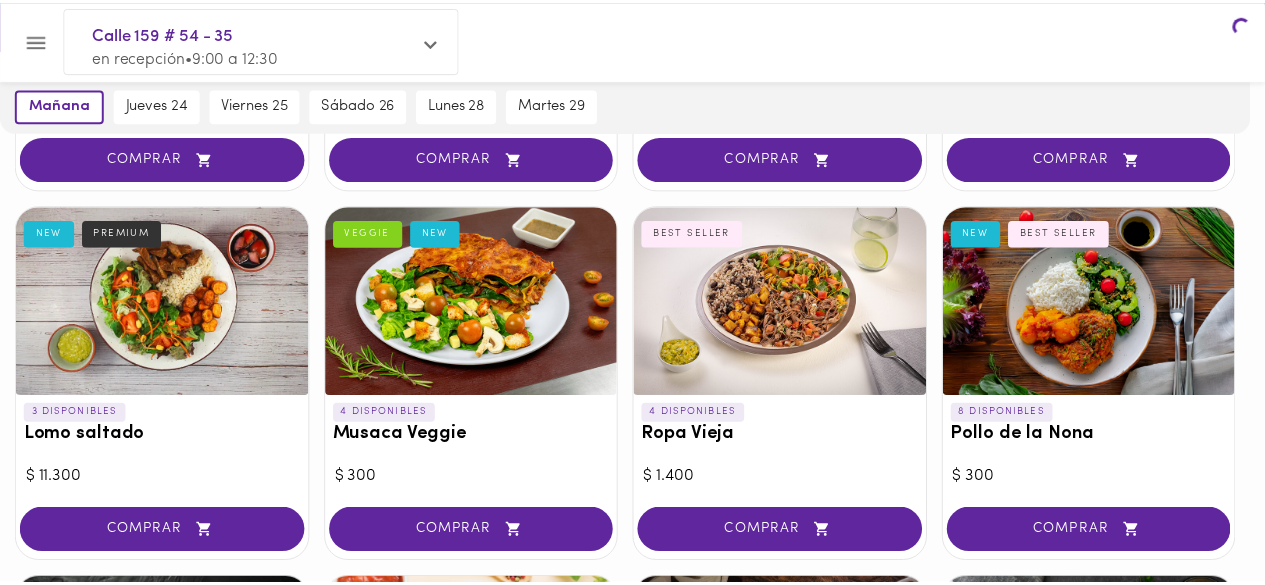 scroll, scrollTop: 0, scrollLeft: 0, axis: both 